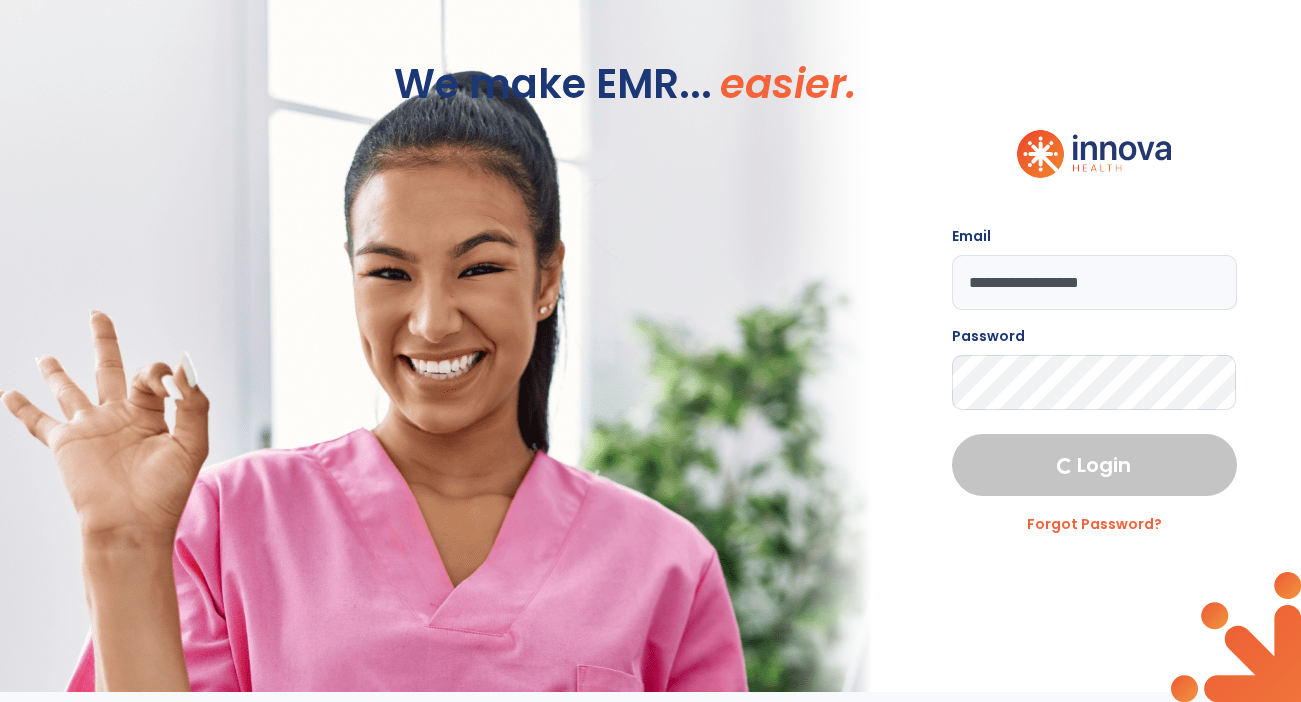 scroll, scrollTop: 0, scrollLeft: 0, axis: both 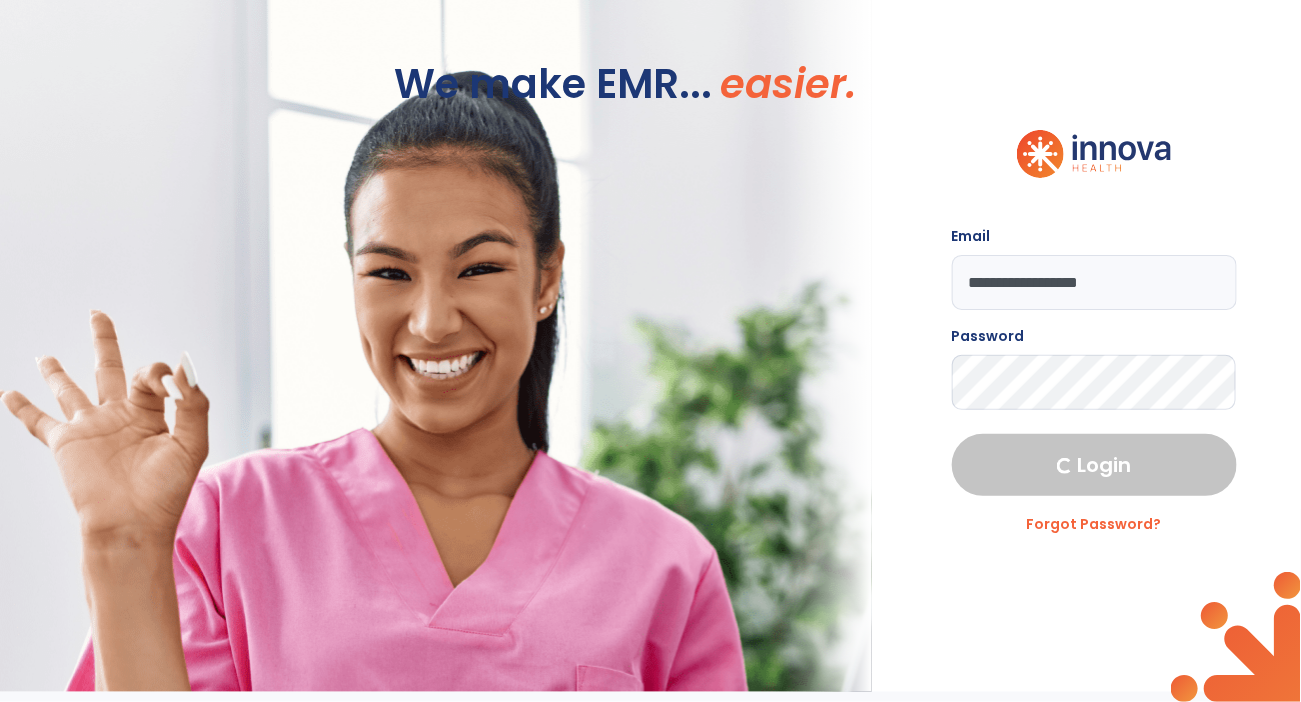 select on "****" 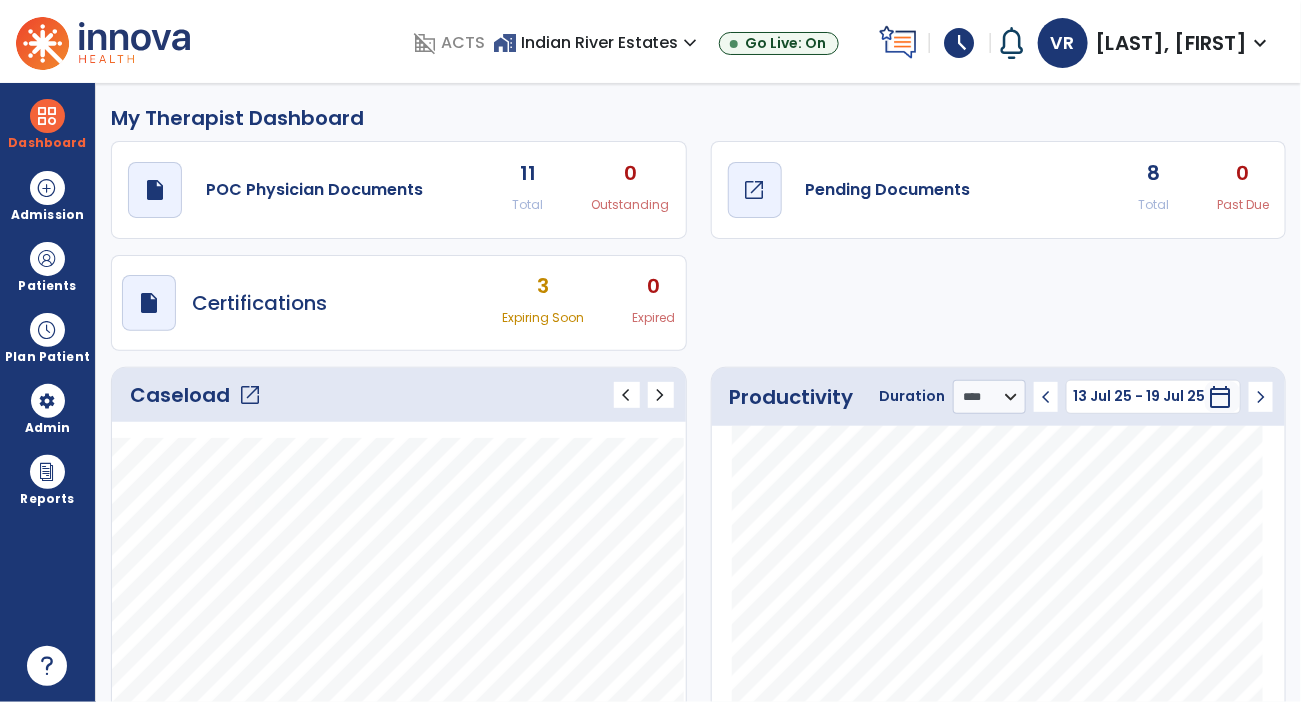 click on "draft   open_in_new  Pending Documents" 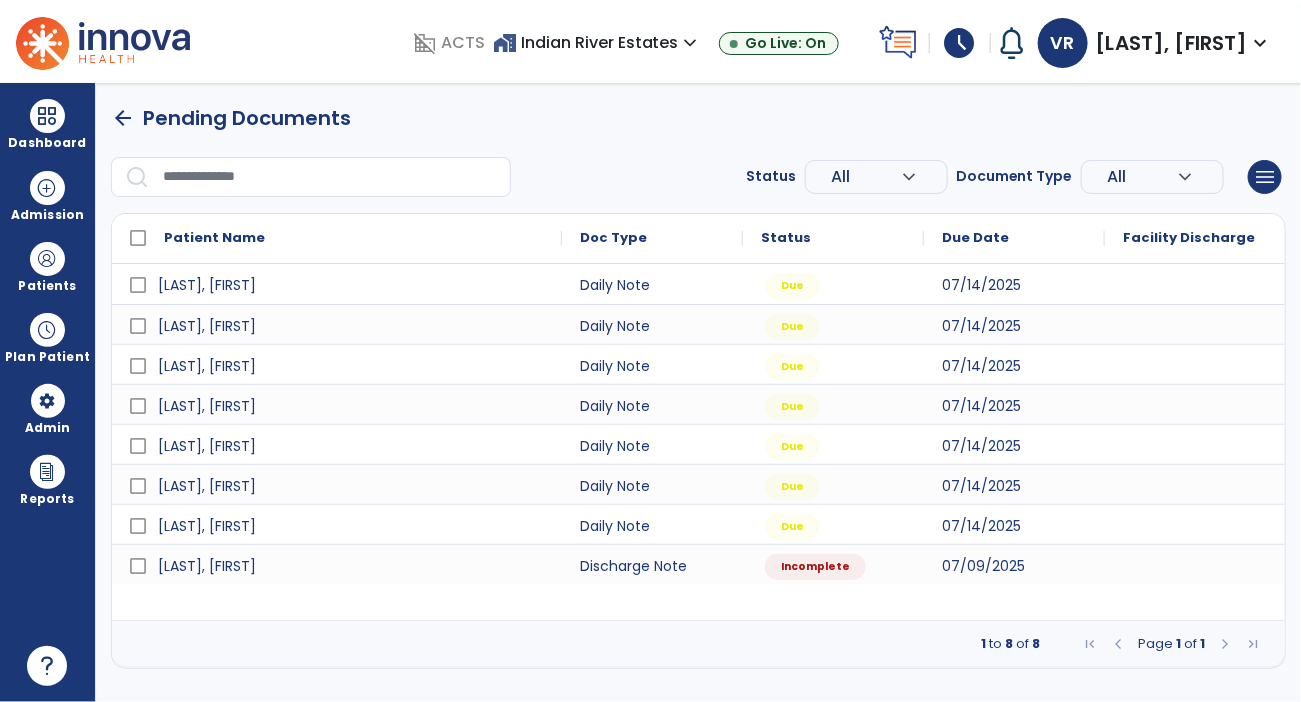 scroll, scrollTop: 0, scrollLeft: 0, axis: both 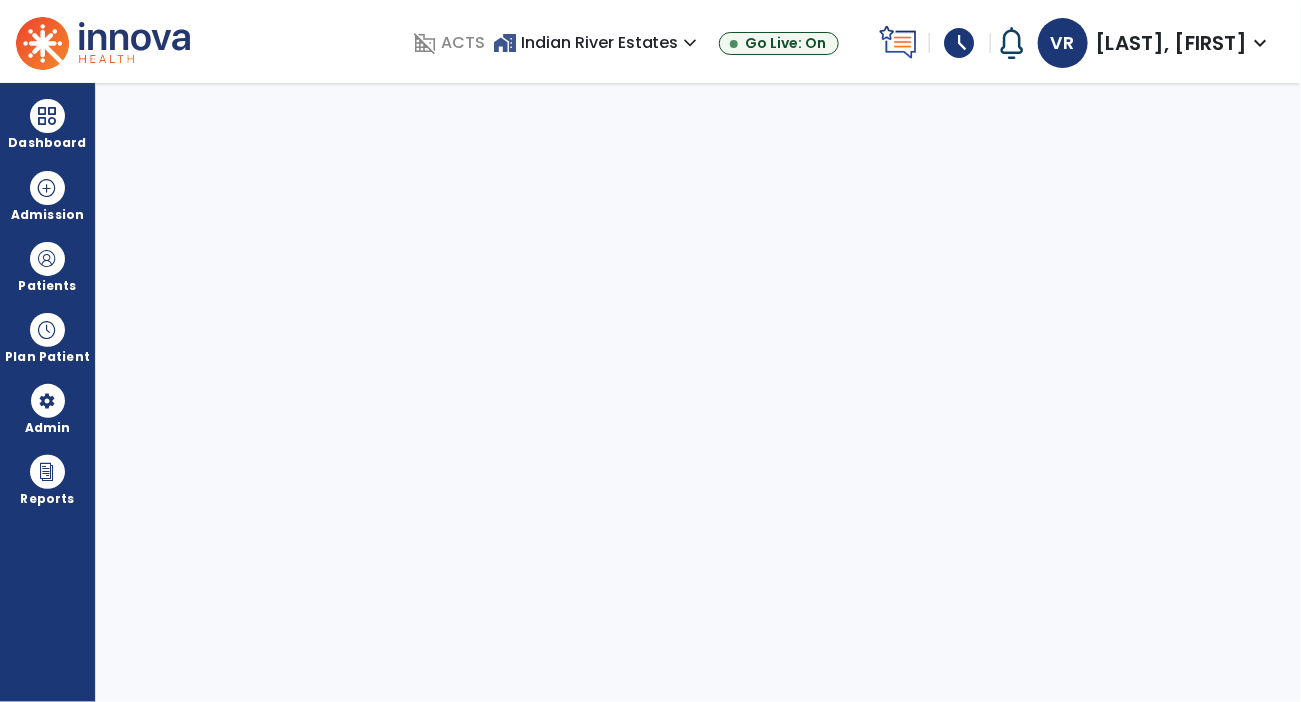 select on "****" 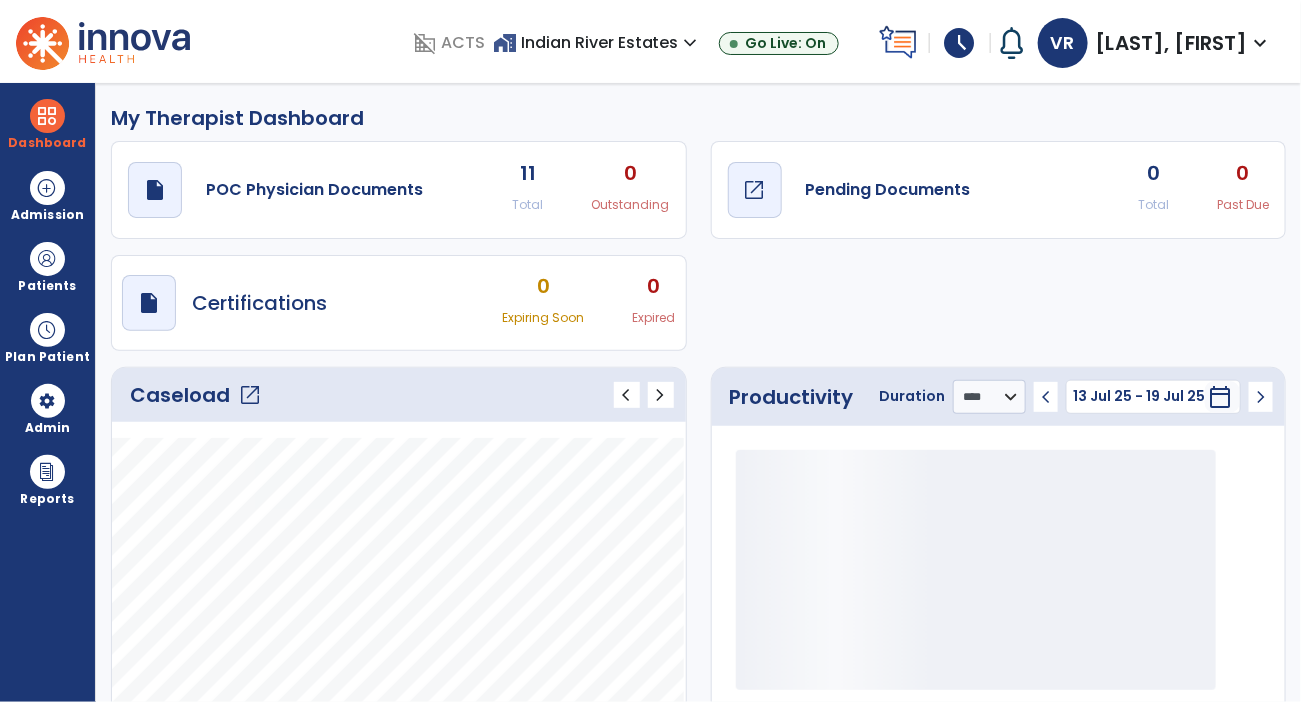 click on "Pending Documents" 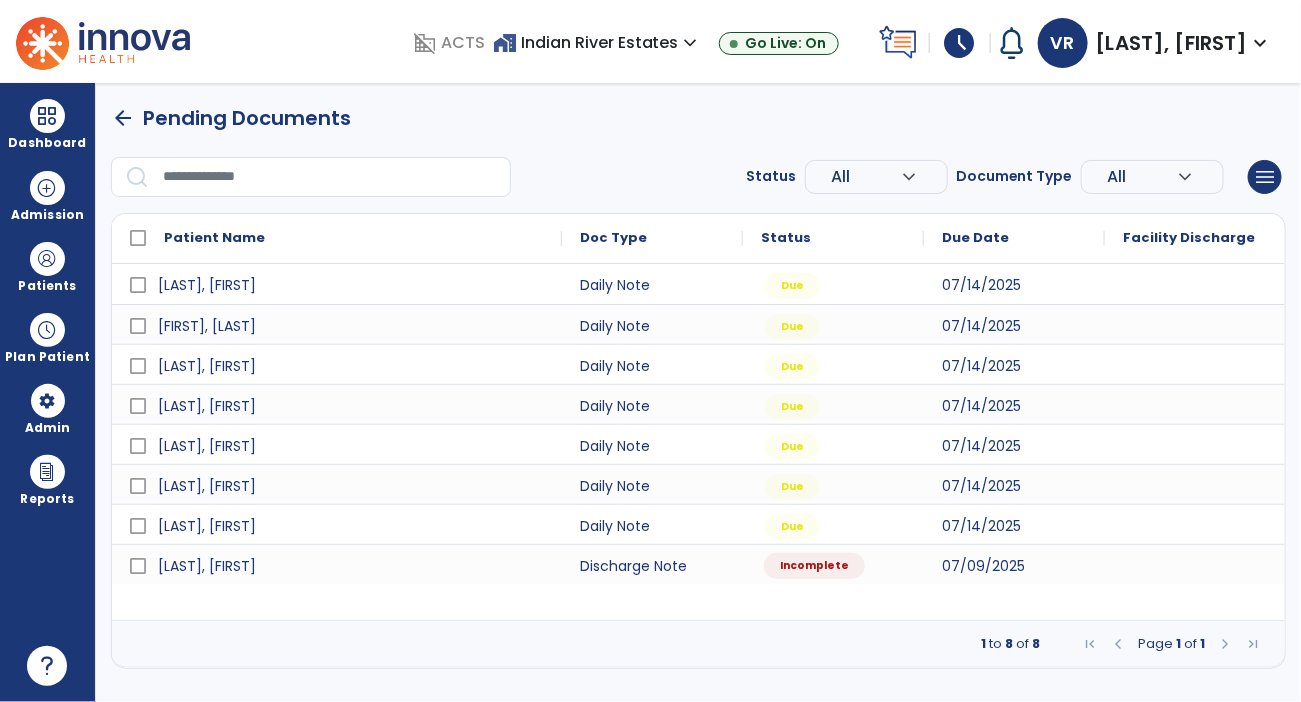 click on "Incomplete" at bounding box center (833, 564) 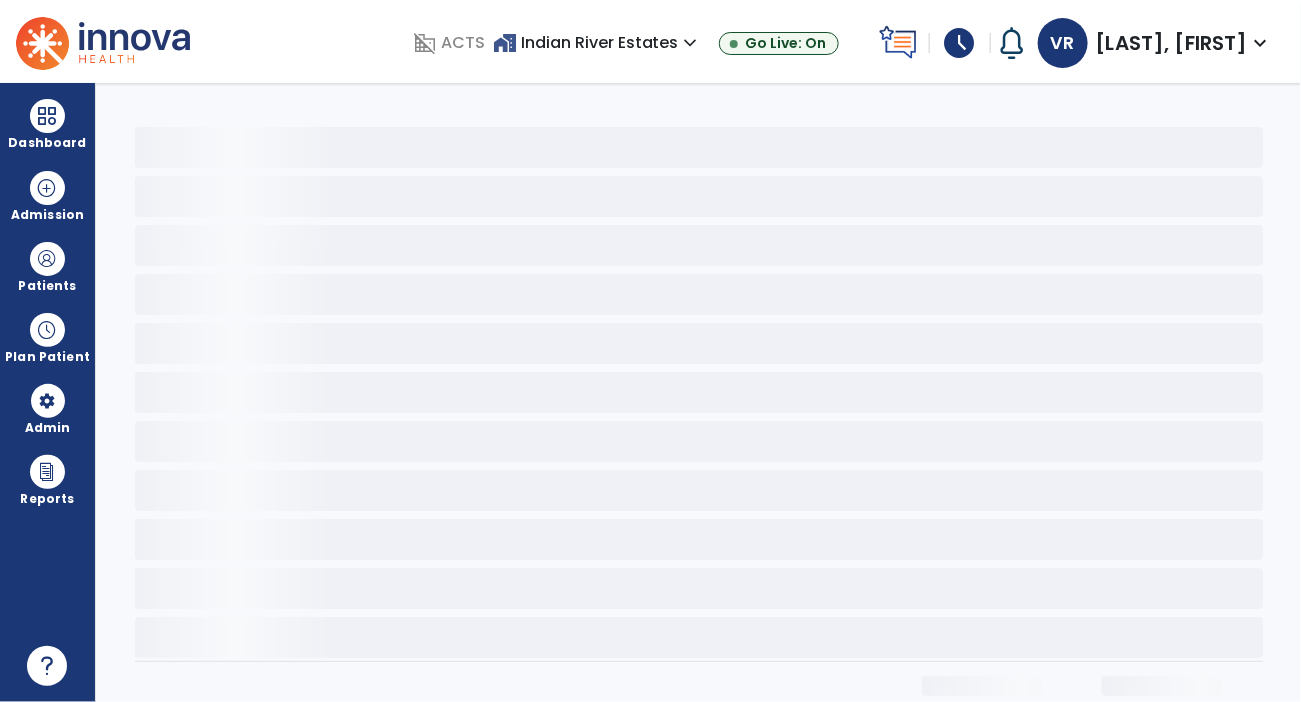 select on "*******" 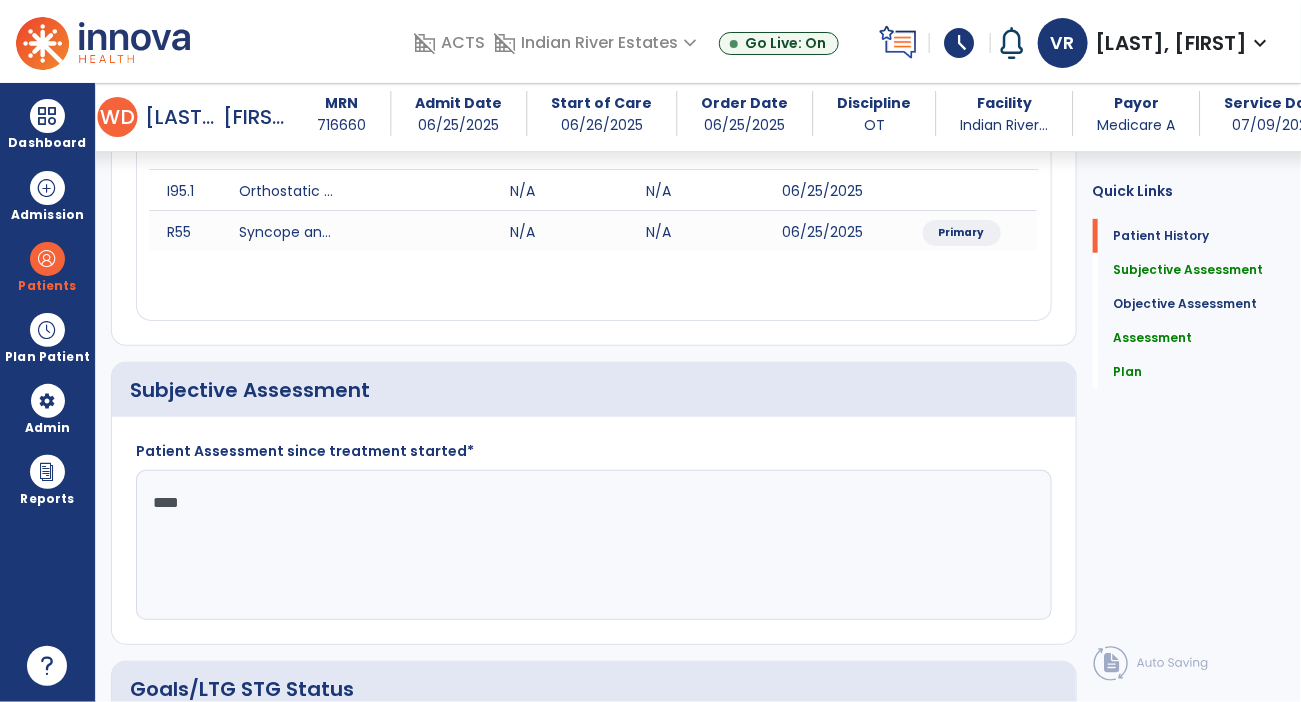 scroll, scrollTop: 265, scrollLeft: 0, axis: vertical 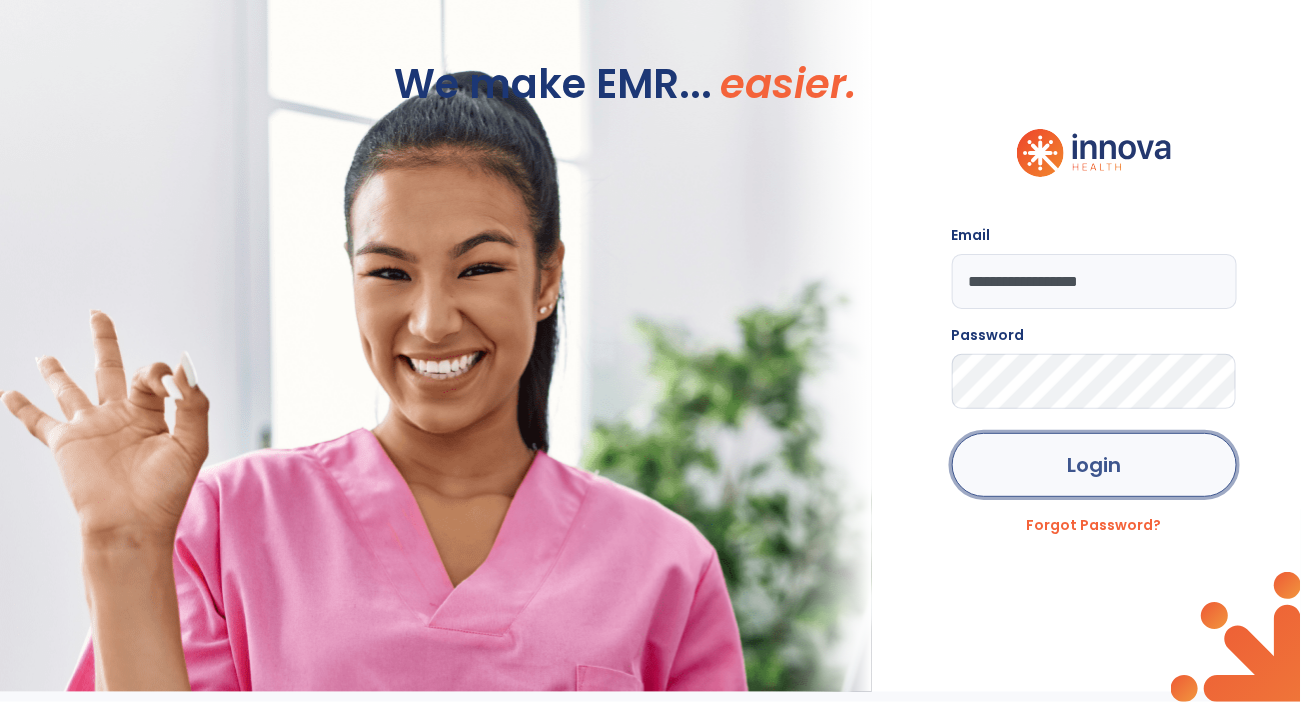 click on "Login" 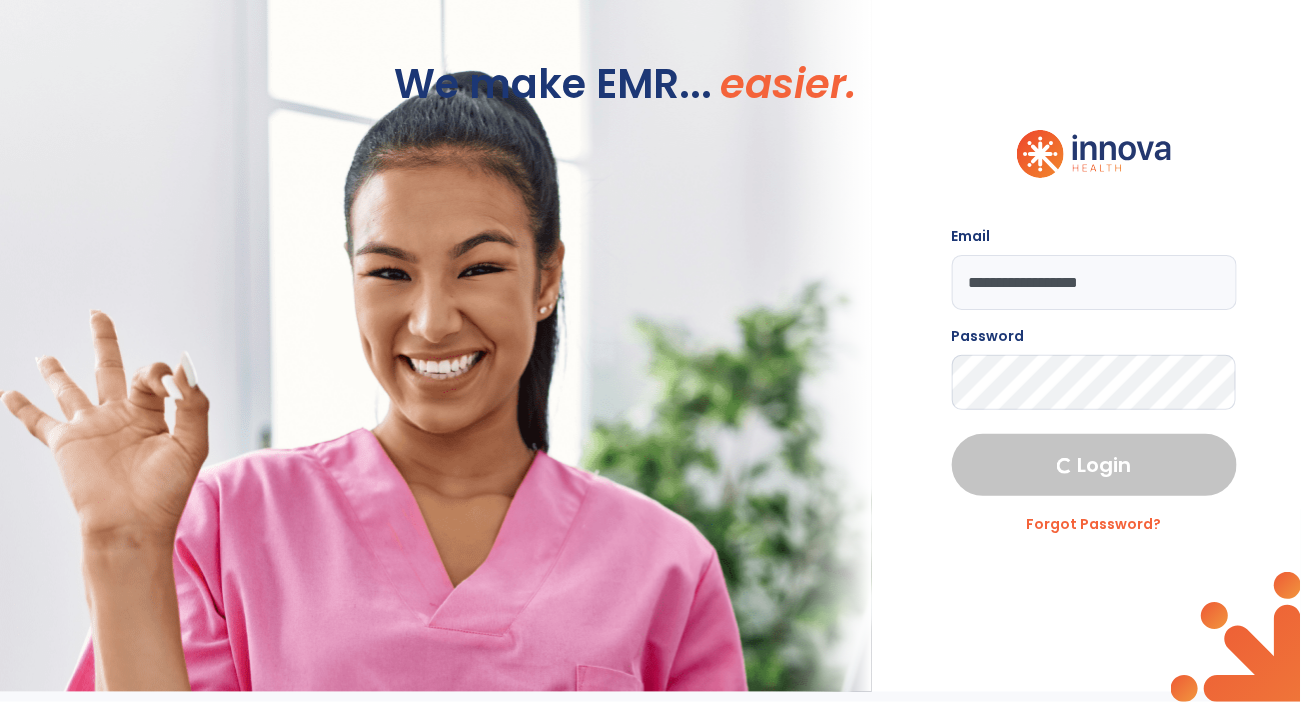 select on "****" 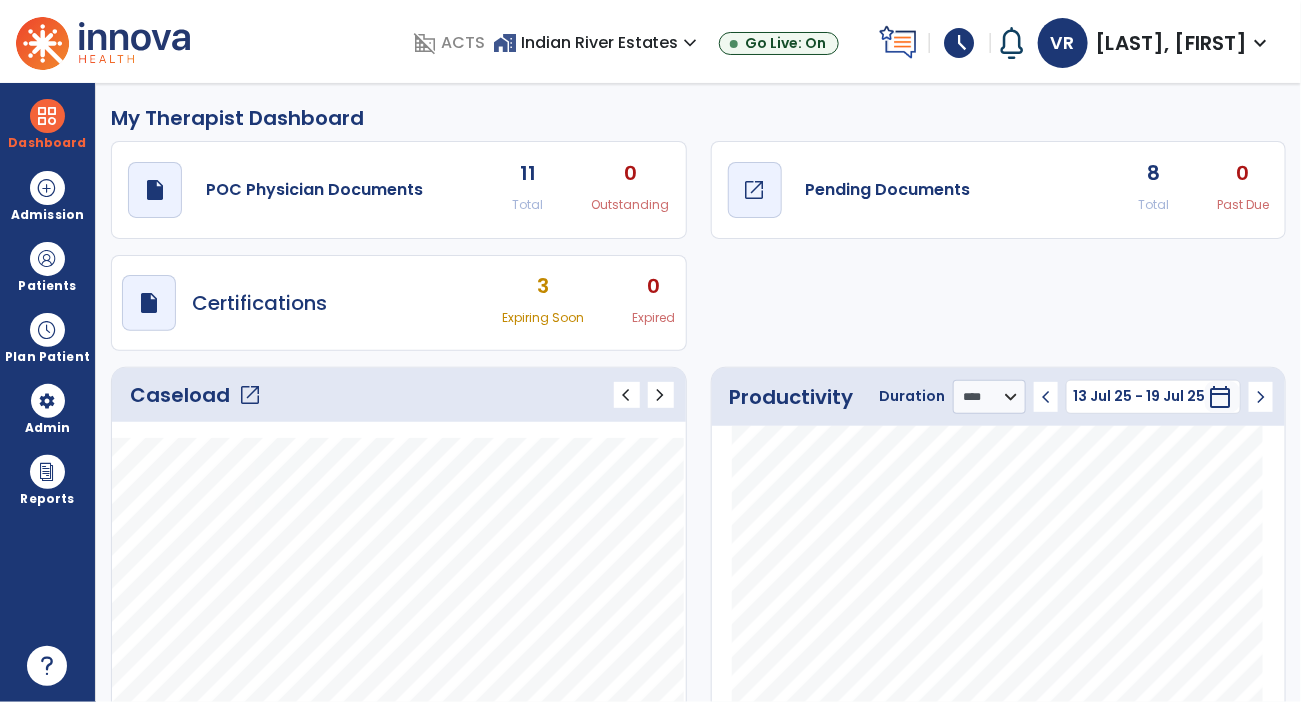 click on "Pending Documents" 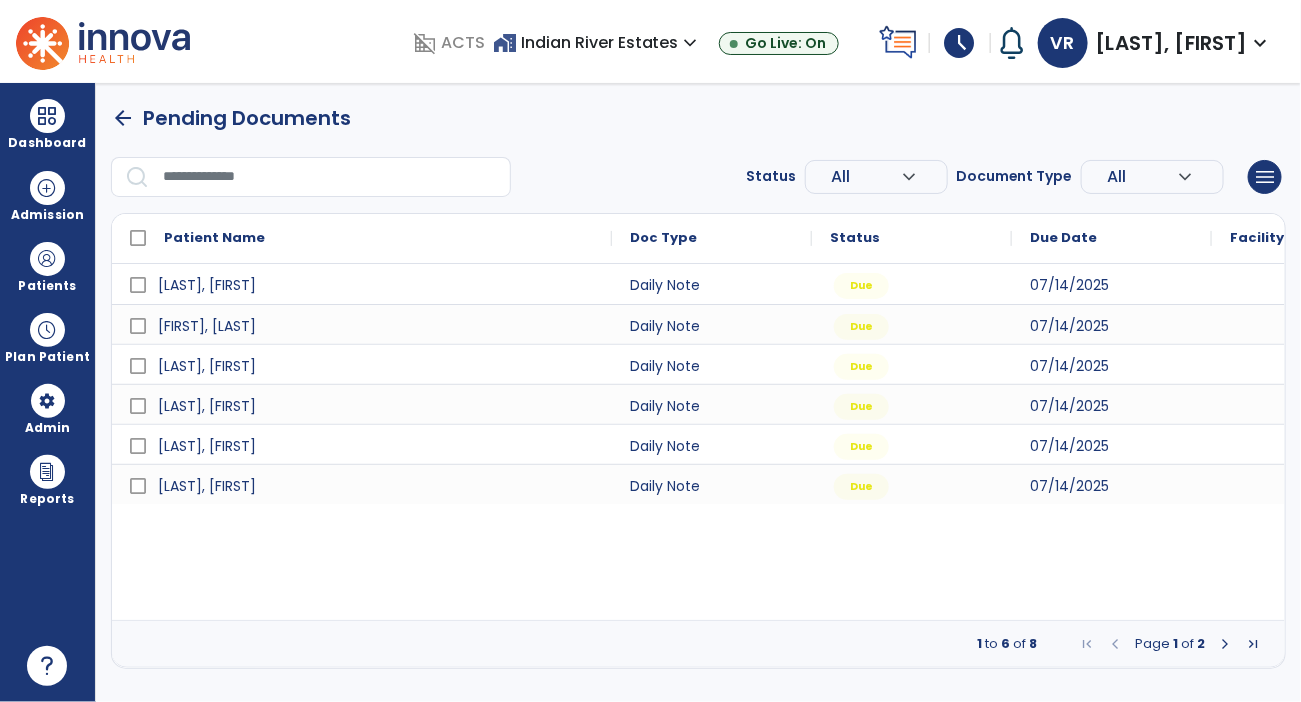 scroll, scrollTop: 0, scrollLeft: 0, axis: both 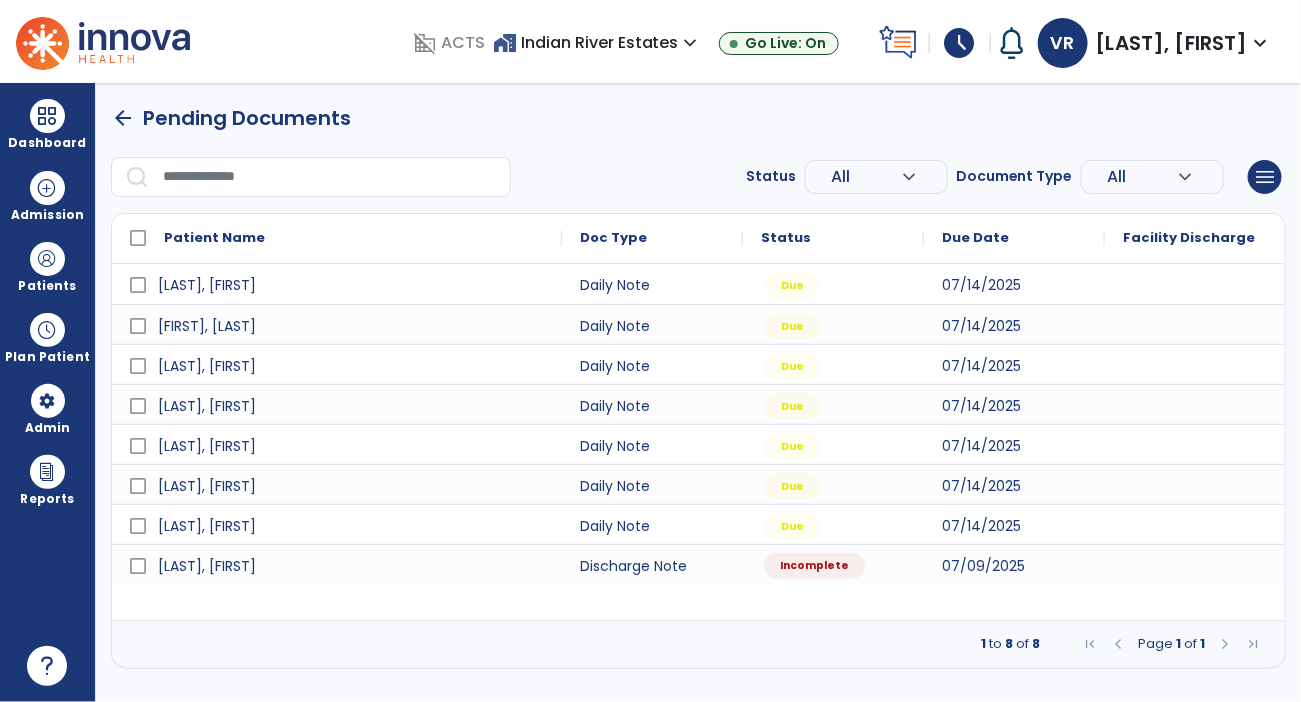 click on "Incomplete" at bounding box center [814, 566] 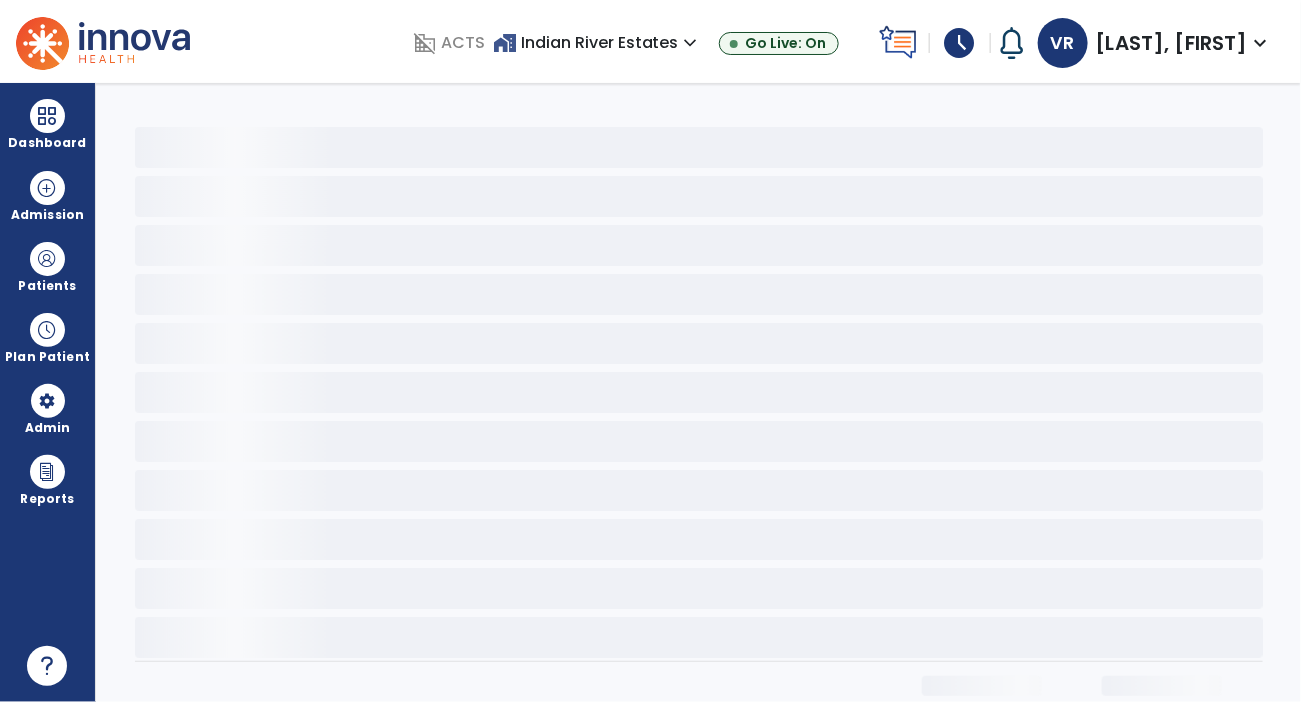 select on "*******" 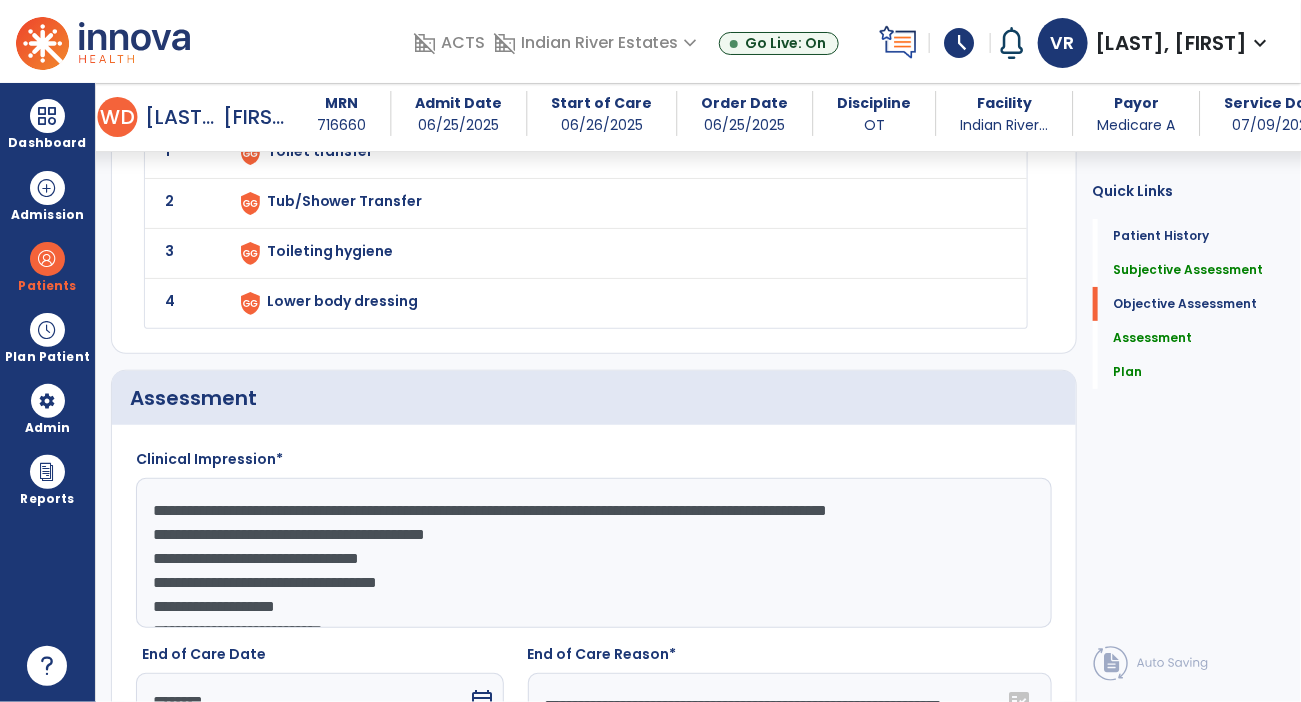 scroll, scrollTop: 2597, scrollLeft: 0, axis: vertical 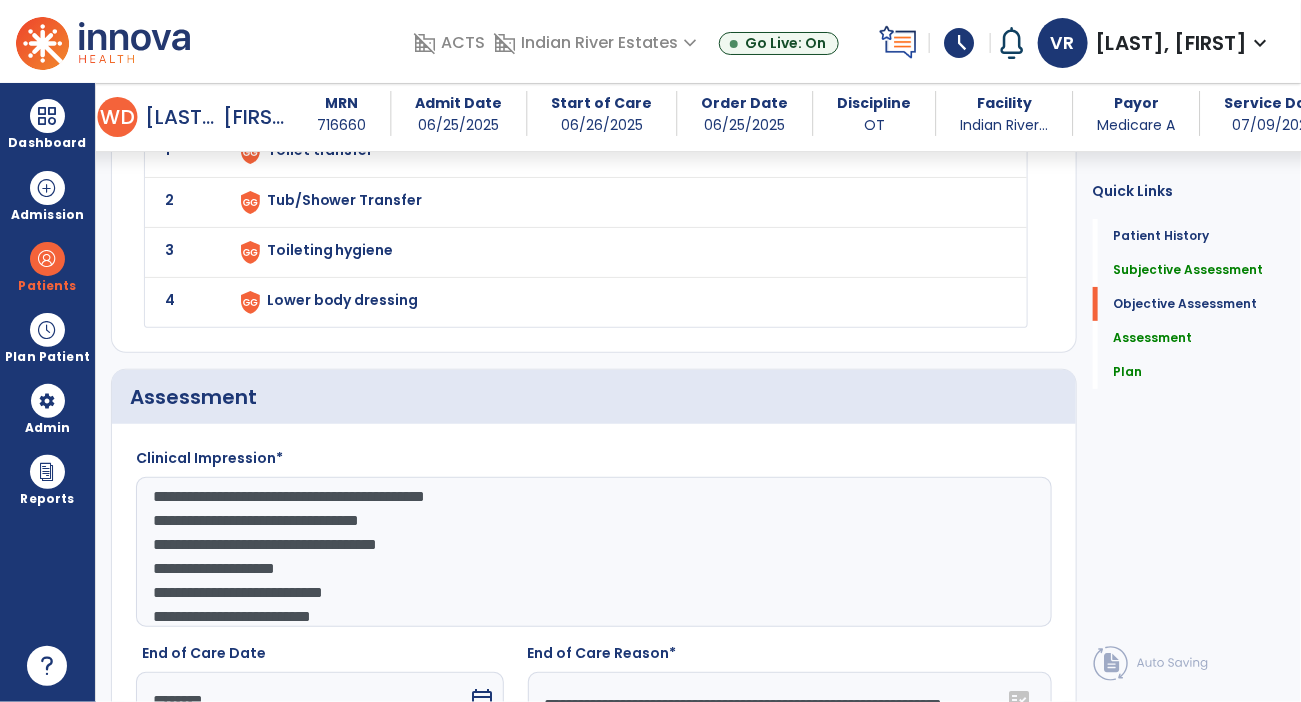 click on "**********" 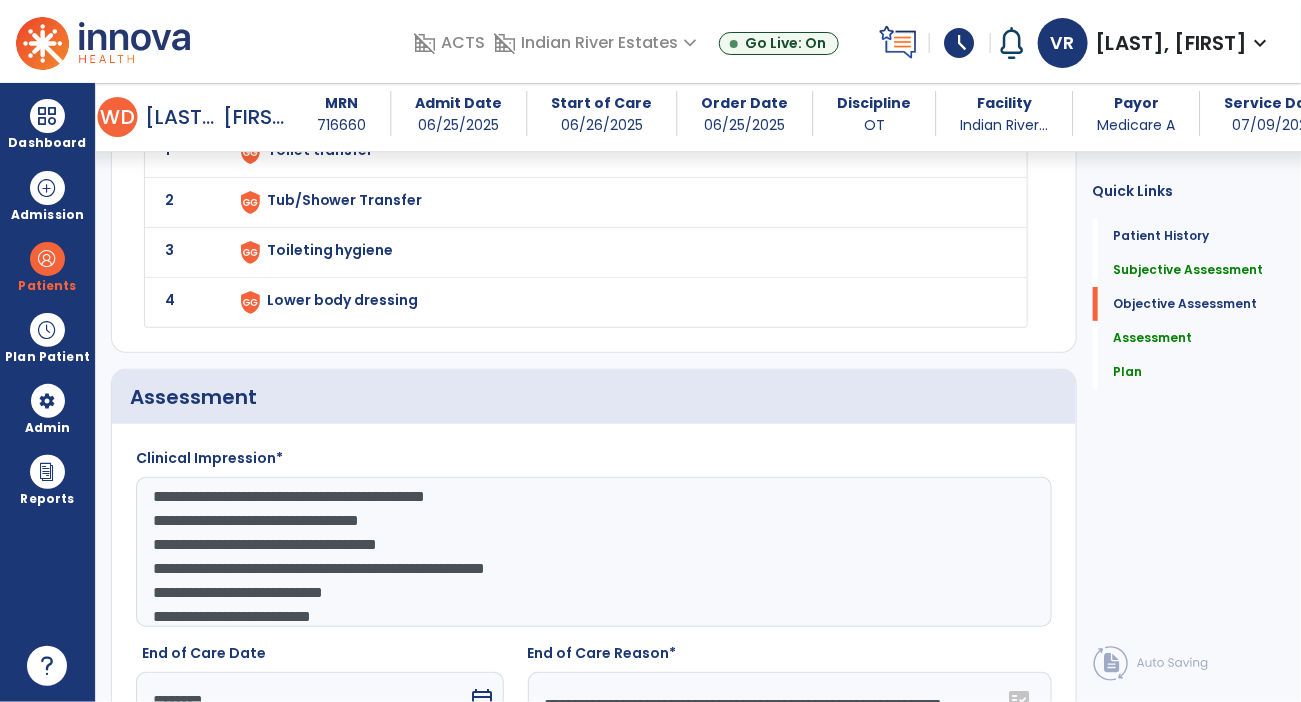 scroll, scrollTop: 0, scrollLeft: 0, axis: both 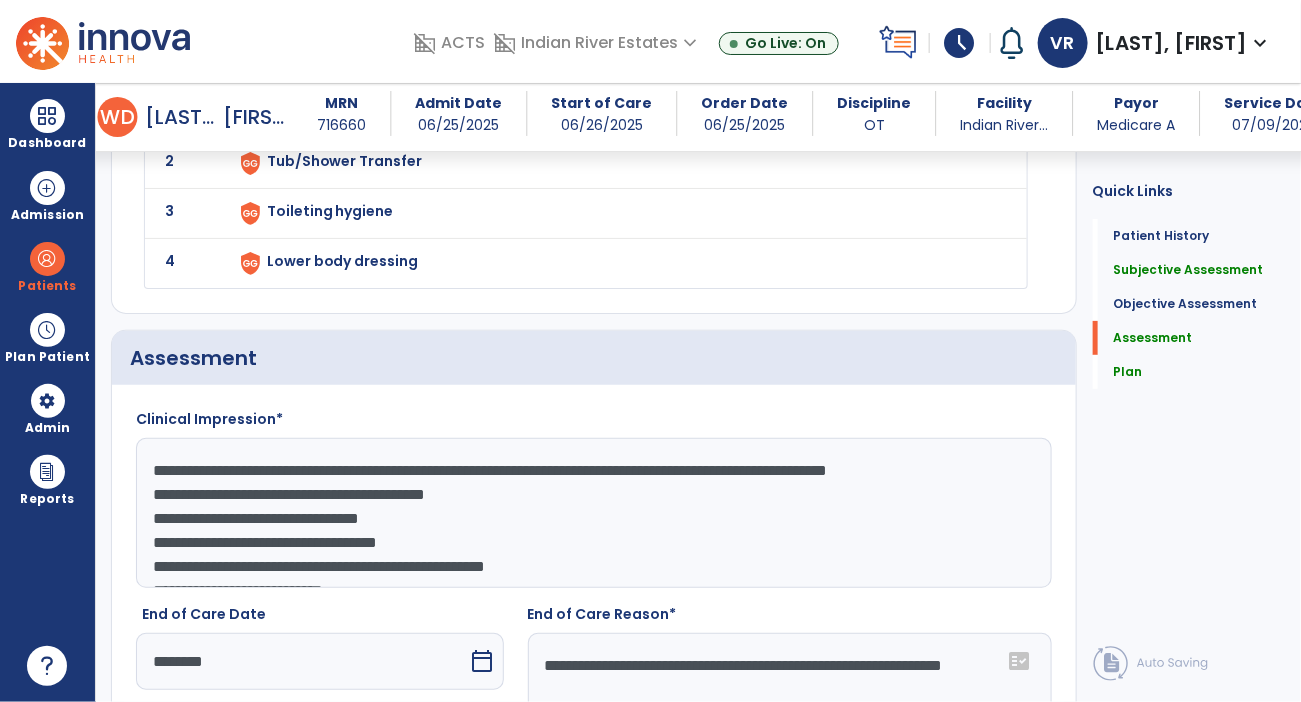 click on "**********" 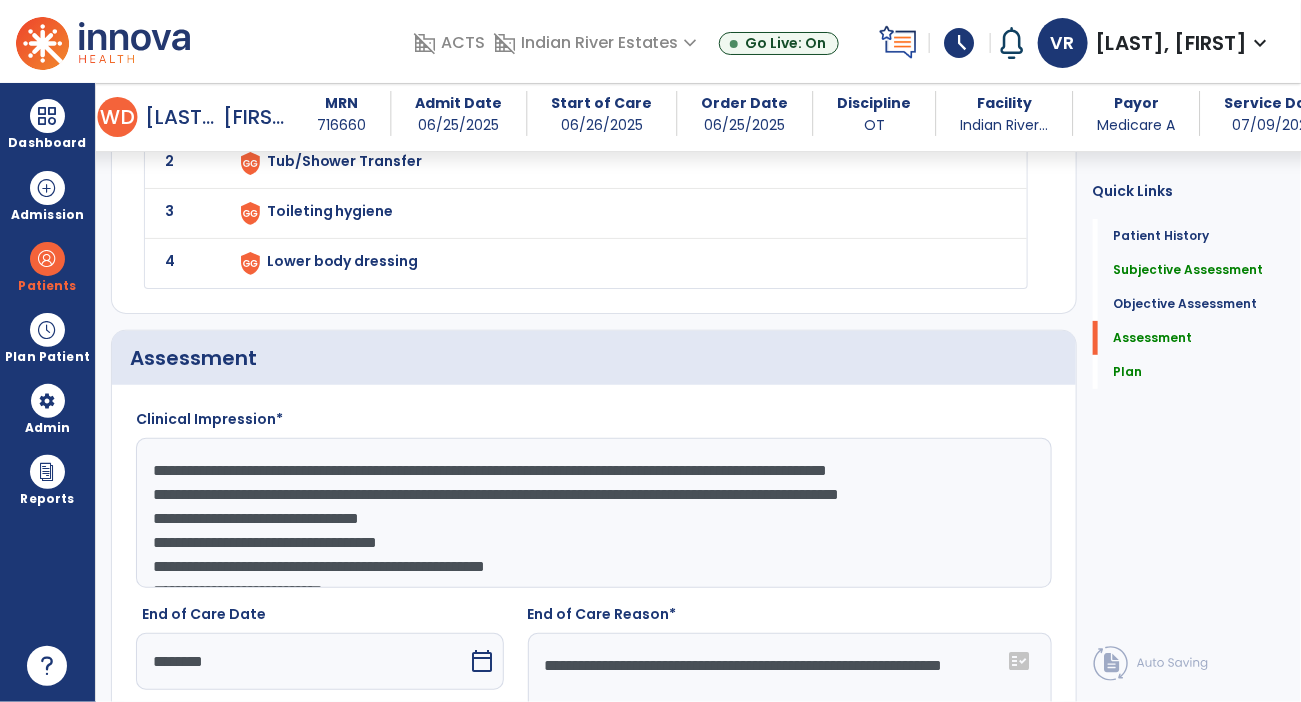 scroll, scrollTop: 72, scrollLeft: 0, axis: vertical 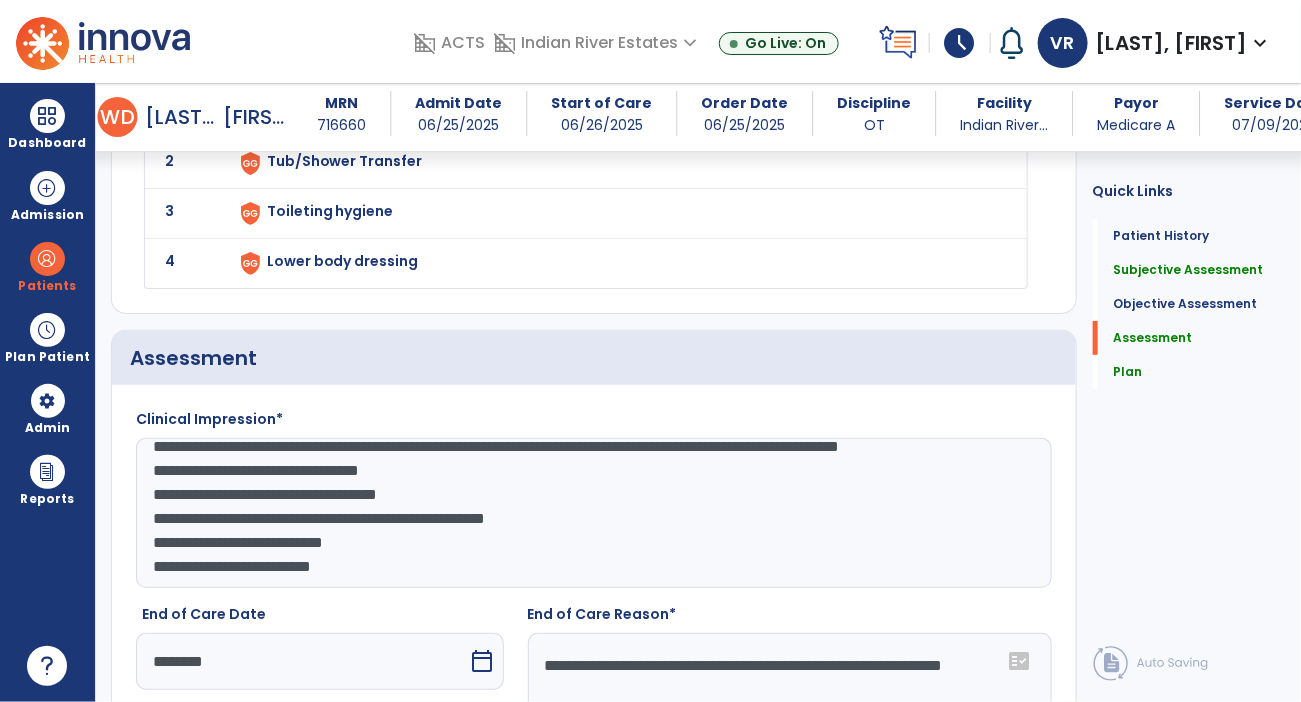 click on "**********" 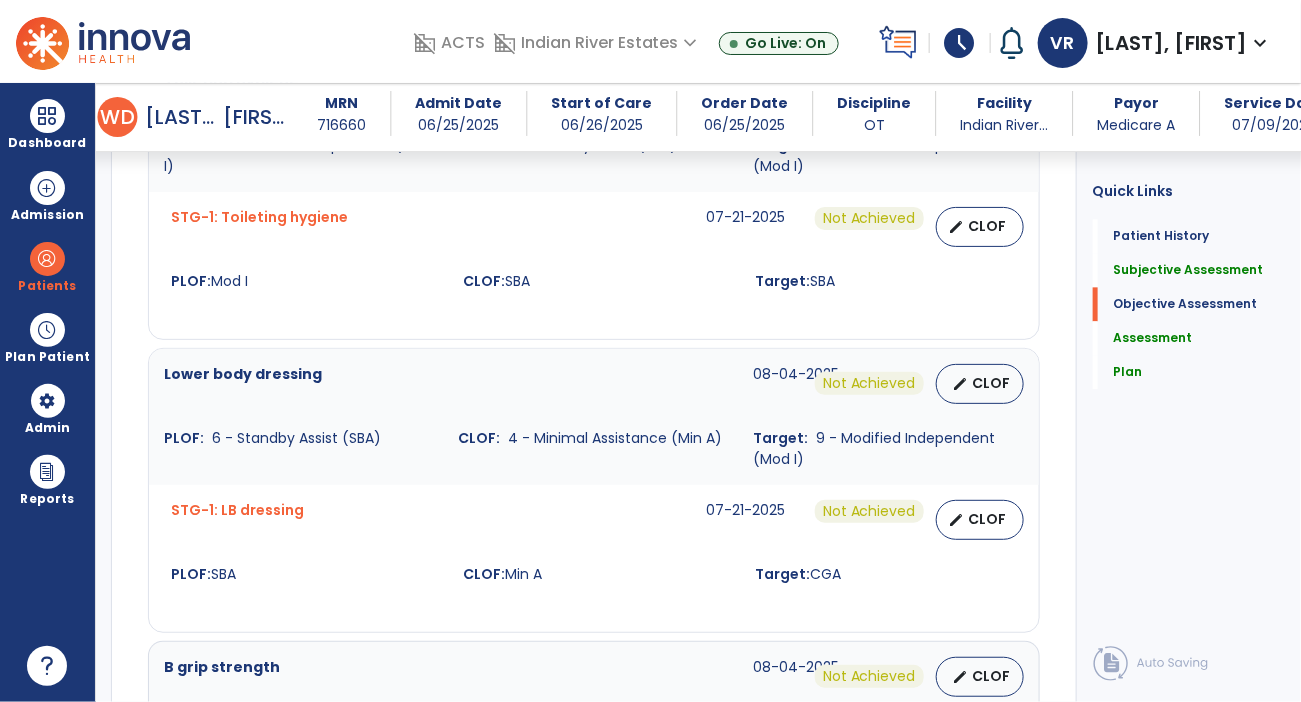 scroll, scrollTop: 1460, scrollLeft: 0, axis: vertical 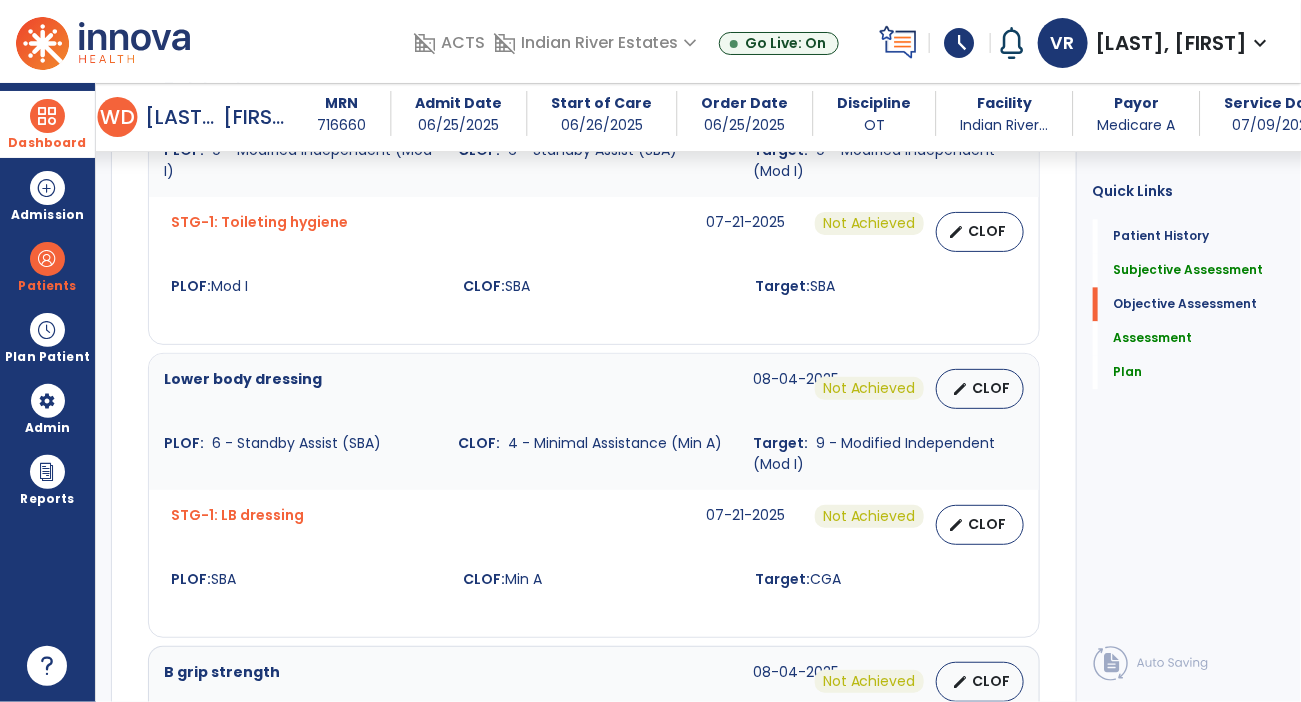 type on "**********" 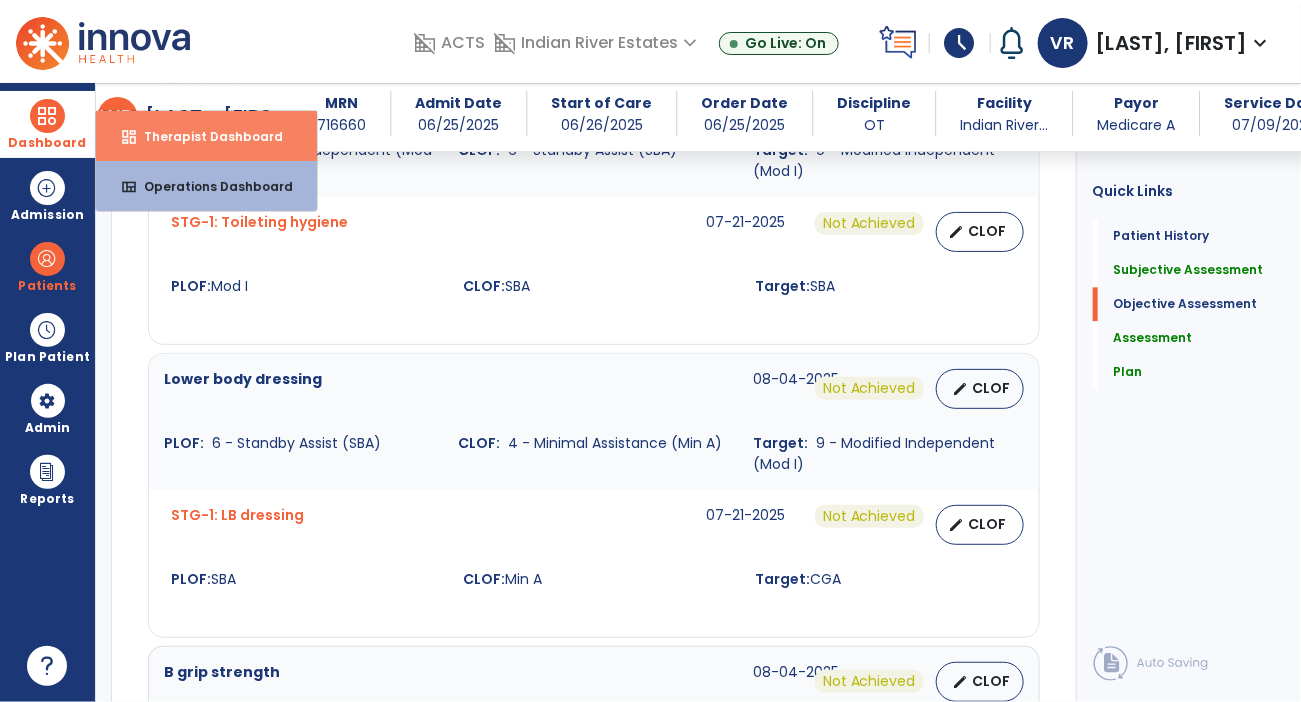 click on "Therapist Dashboard" at bounding box center (205, 136) 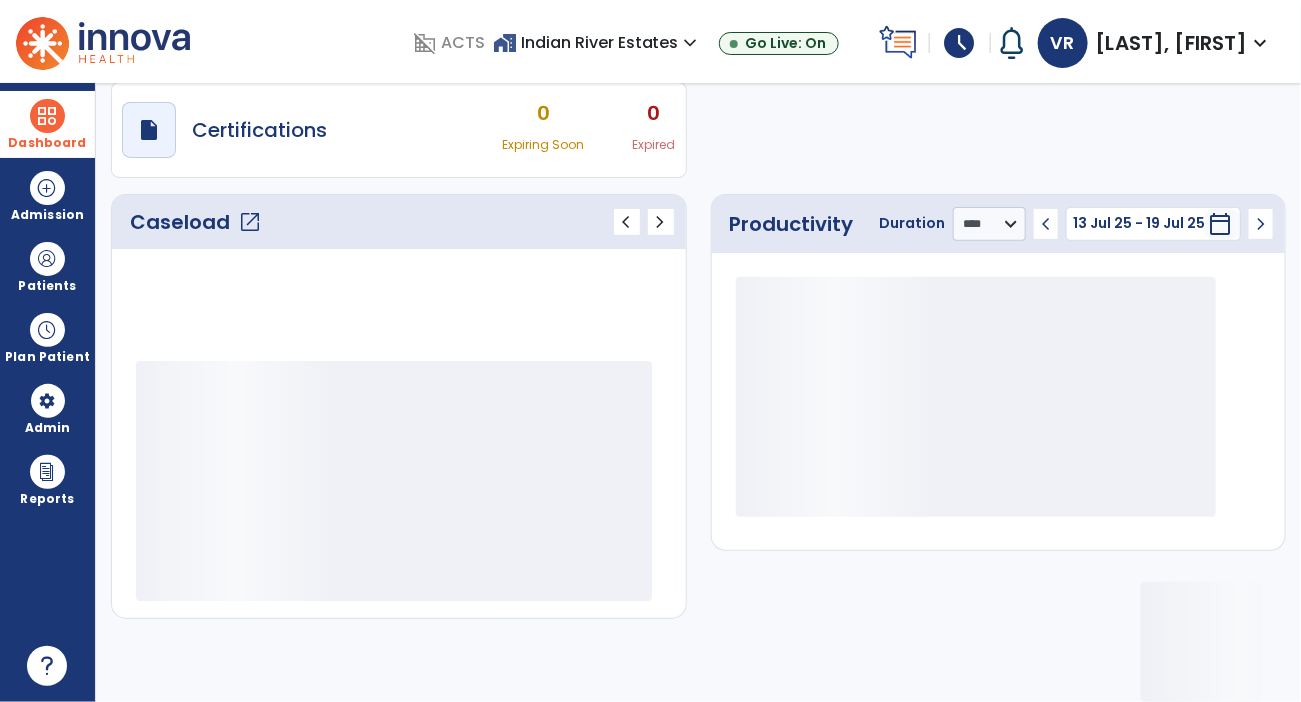 scroll, scrollTop: 171, scrollLeft: 0, axis: vertical 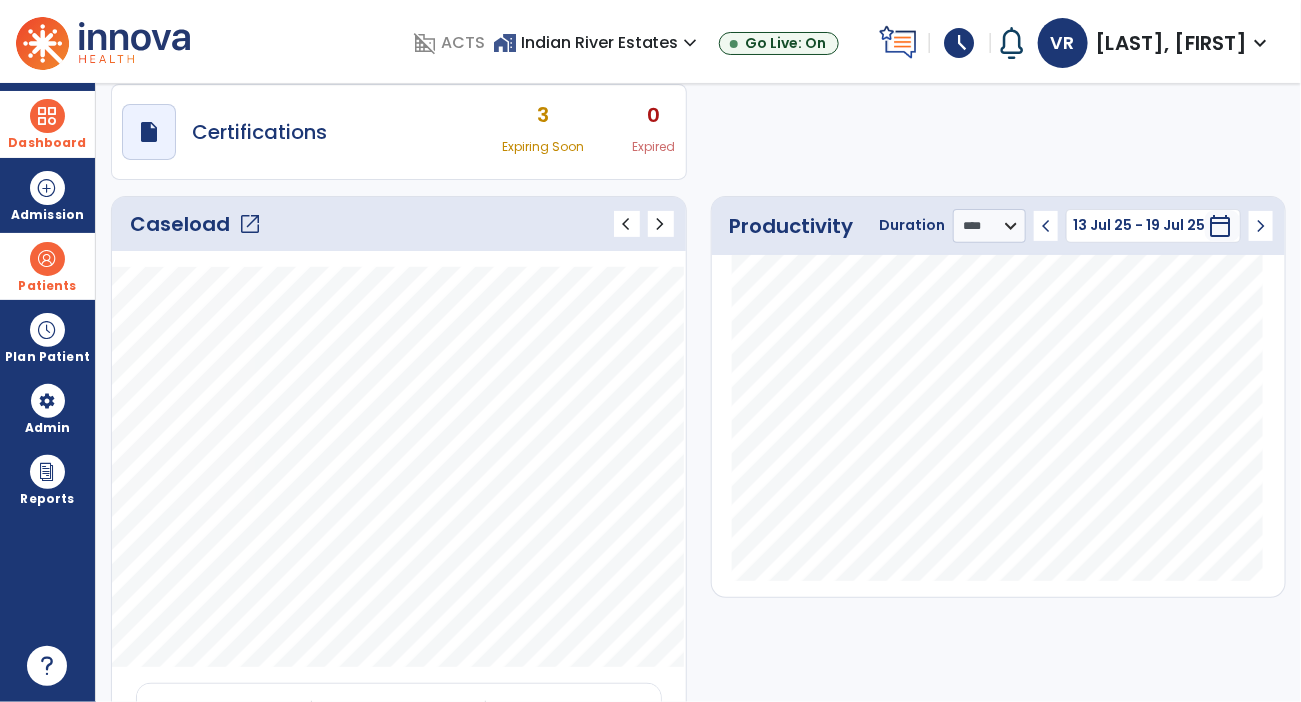 click on "Patients" at bounding box center [47, 286] 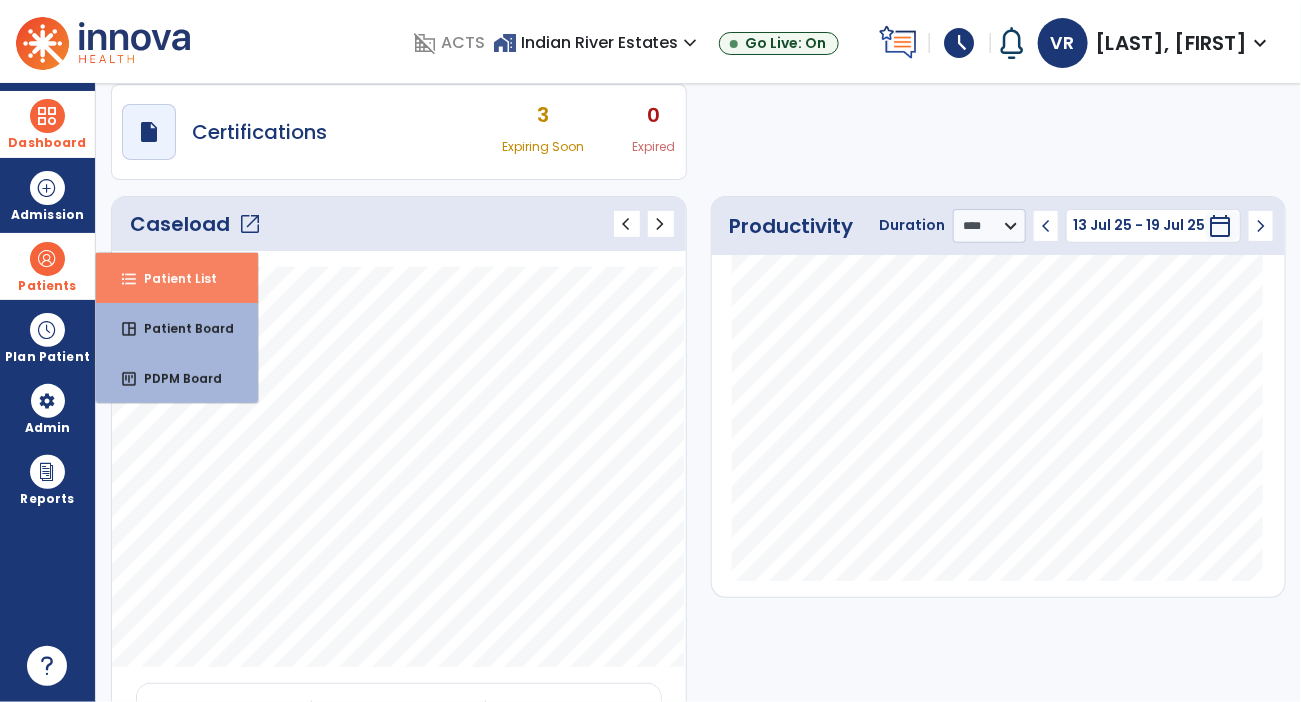 click on "Patient List" at bounding box center [172, 278] 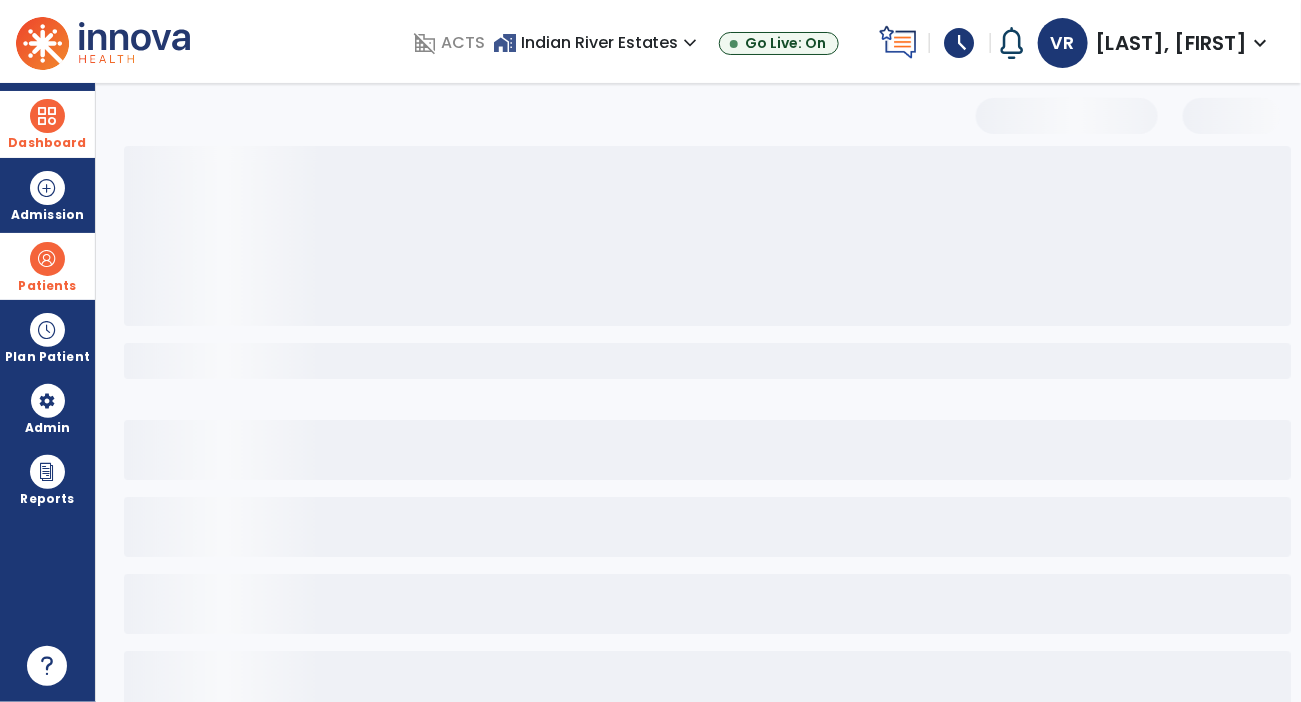 scroll, scrollTop: 39, scrollLeft: 0, axis: vertical 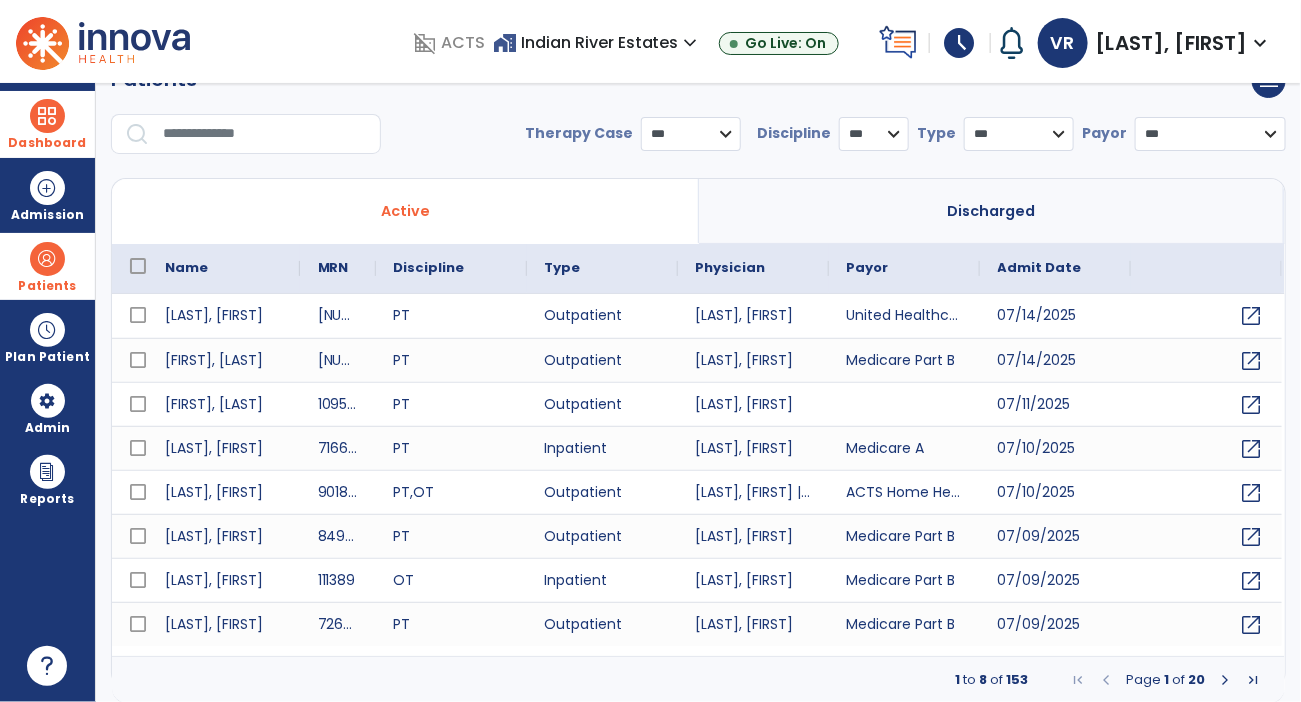 click at bounding box center [265, 134] 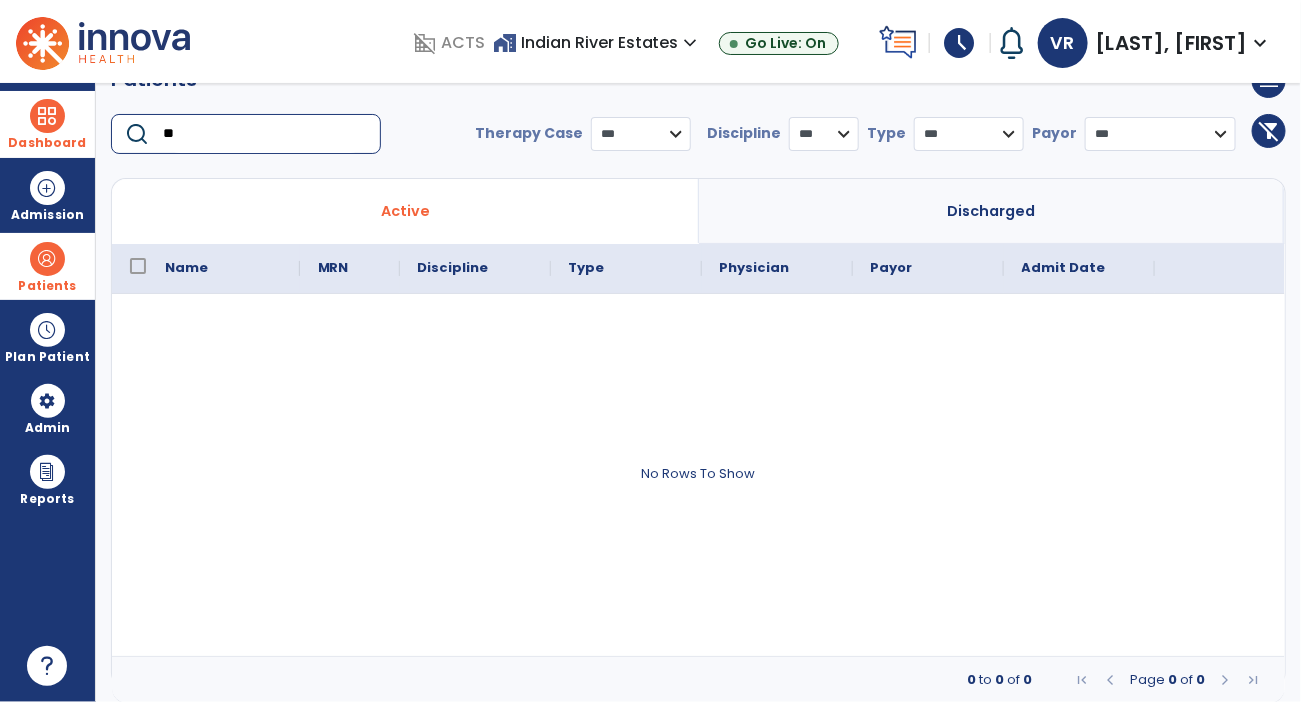 type on "*" 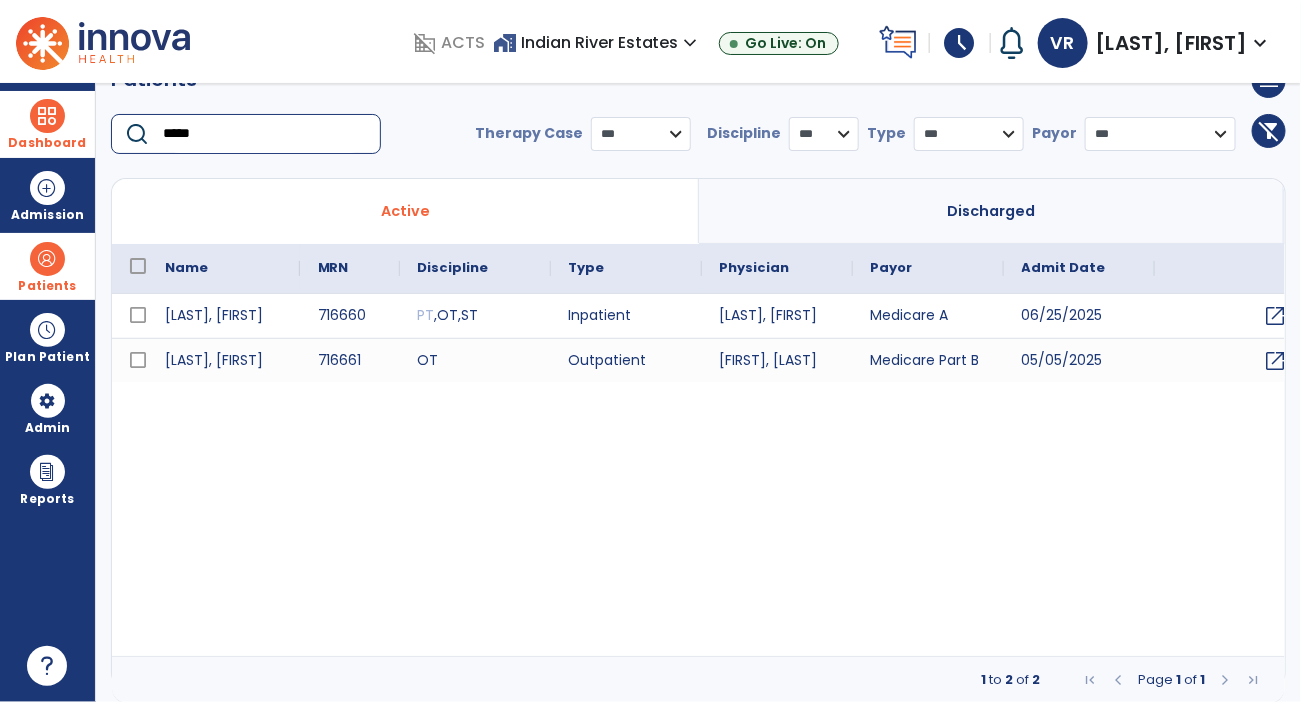 type on "*****" 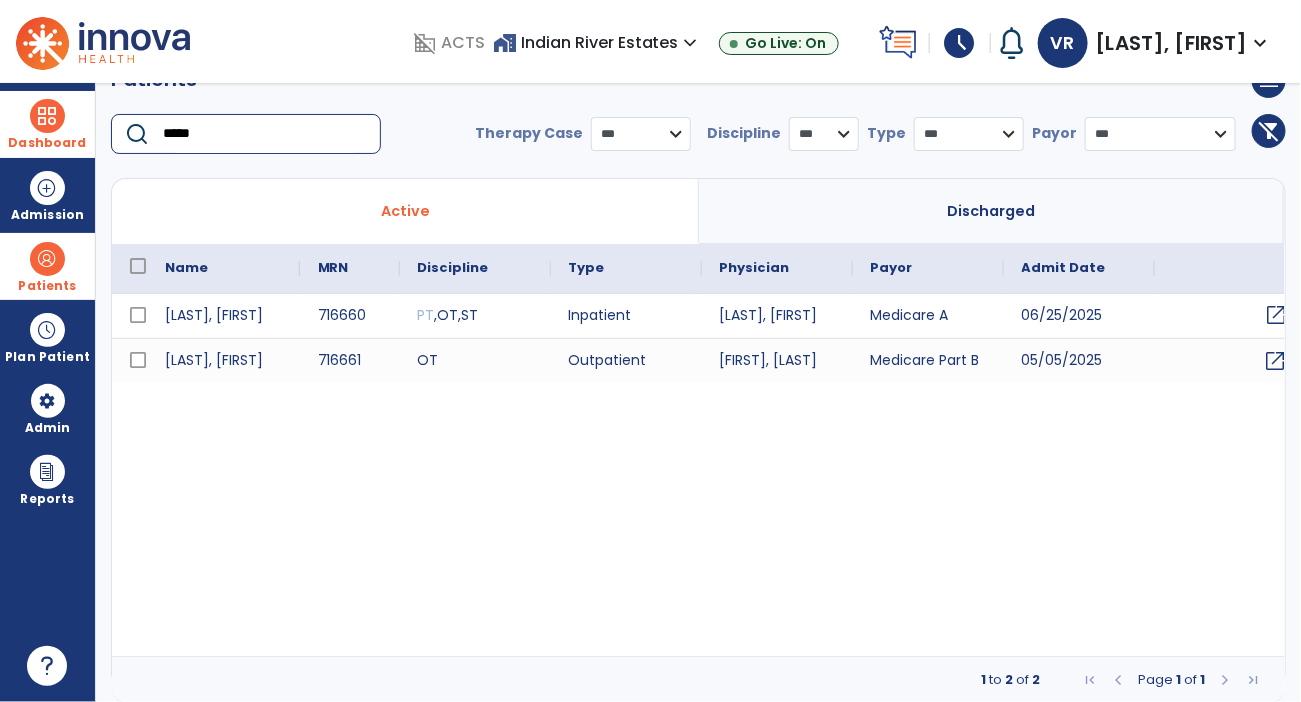 click on "open_in_new" at bounding box center [1277, 315] 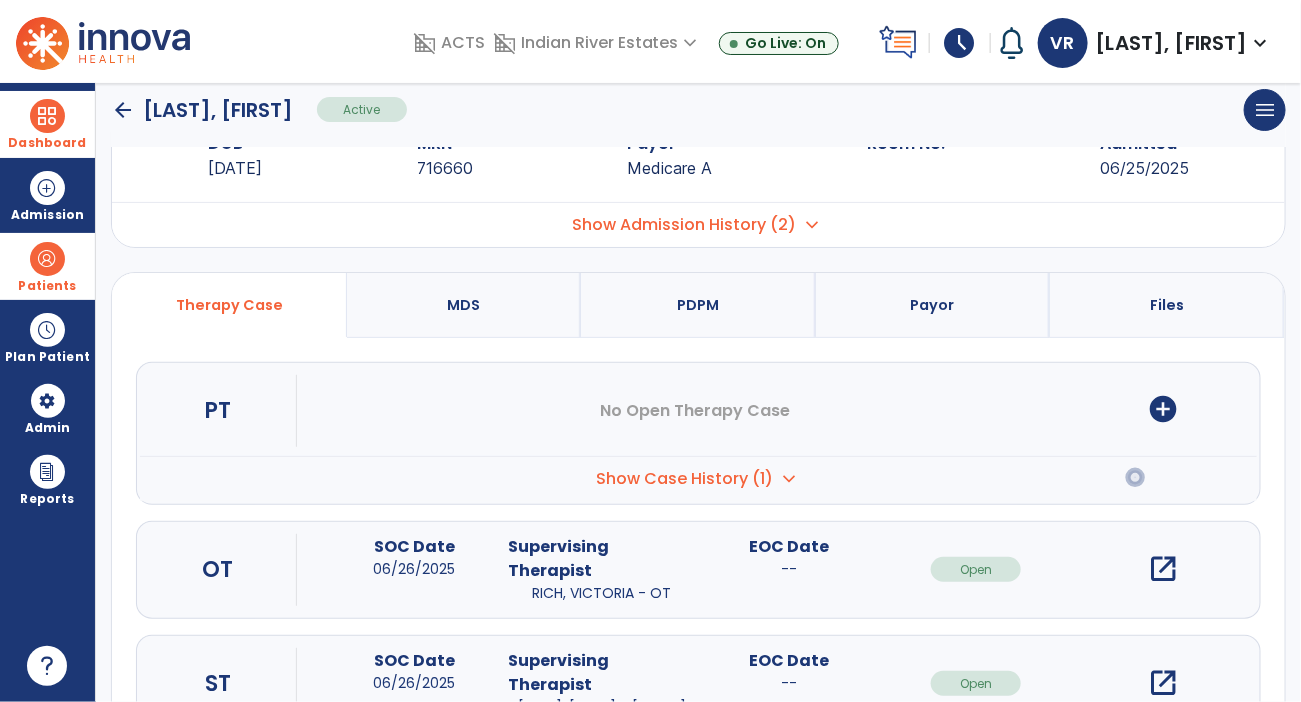 scroll, scrollTop: 83, scrollLeft: 0, axis: vertical 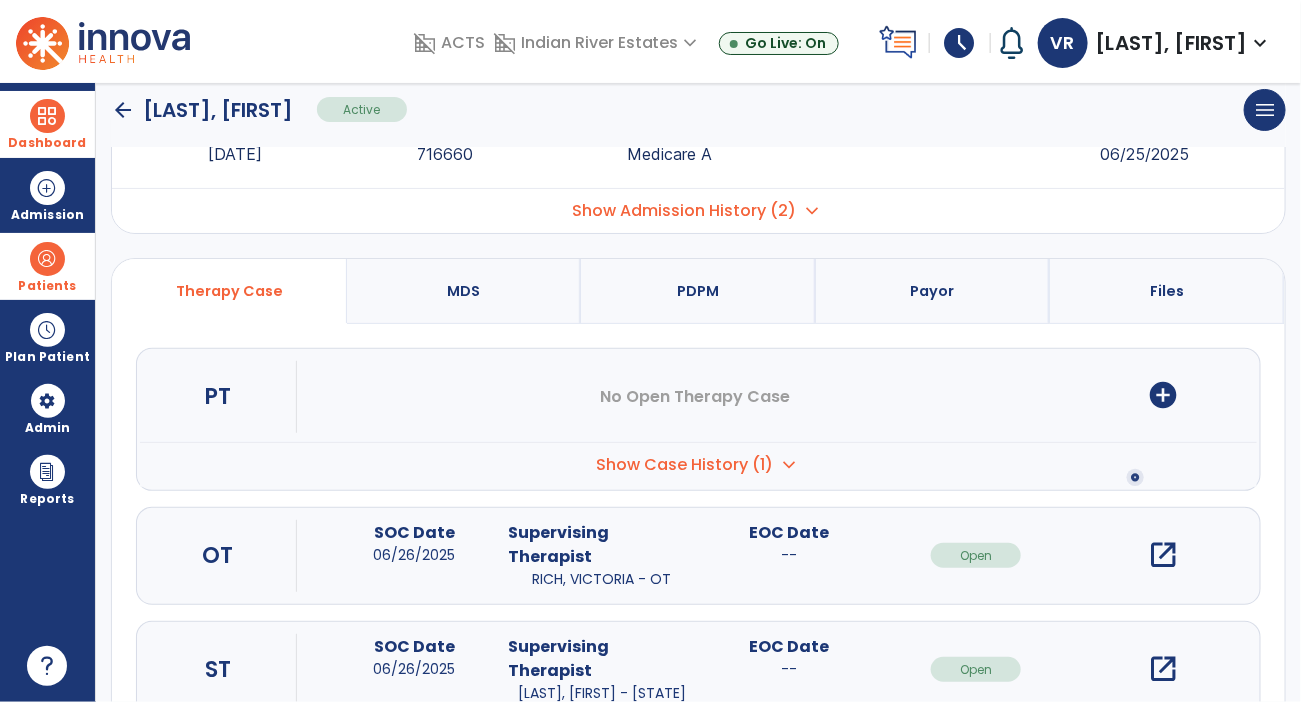 click on "Show Case History (1)" at bounding box center [684, 465] 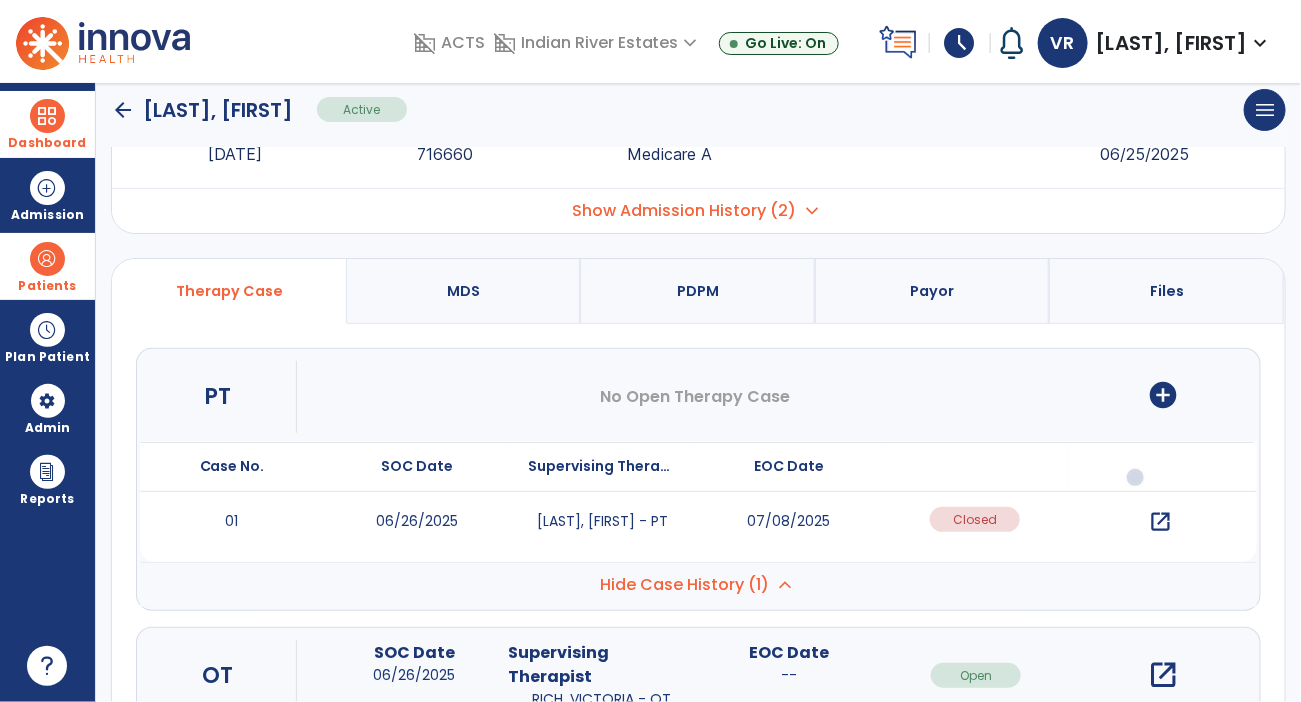 click on "open_in_new" at bounding box center [1161, 522] 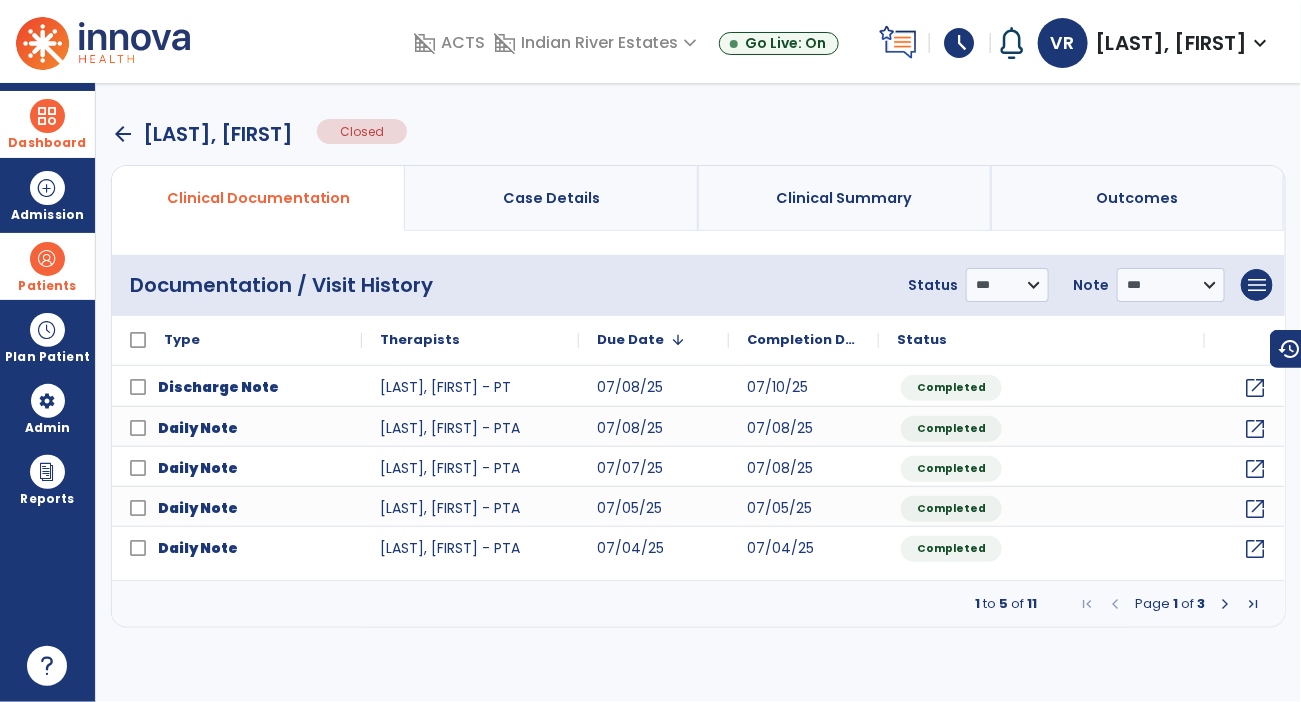 scroll, scrollTop: 0, scrollLeft: 0, axis: both 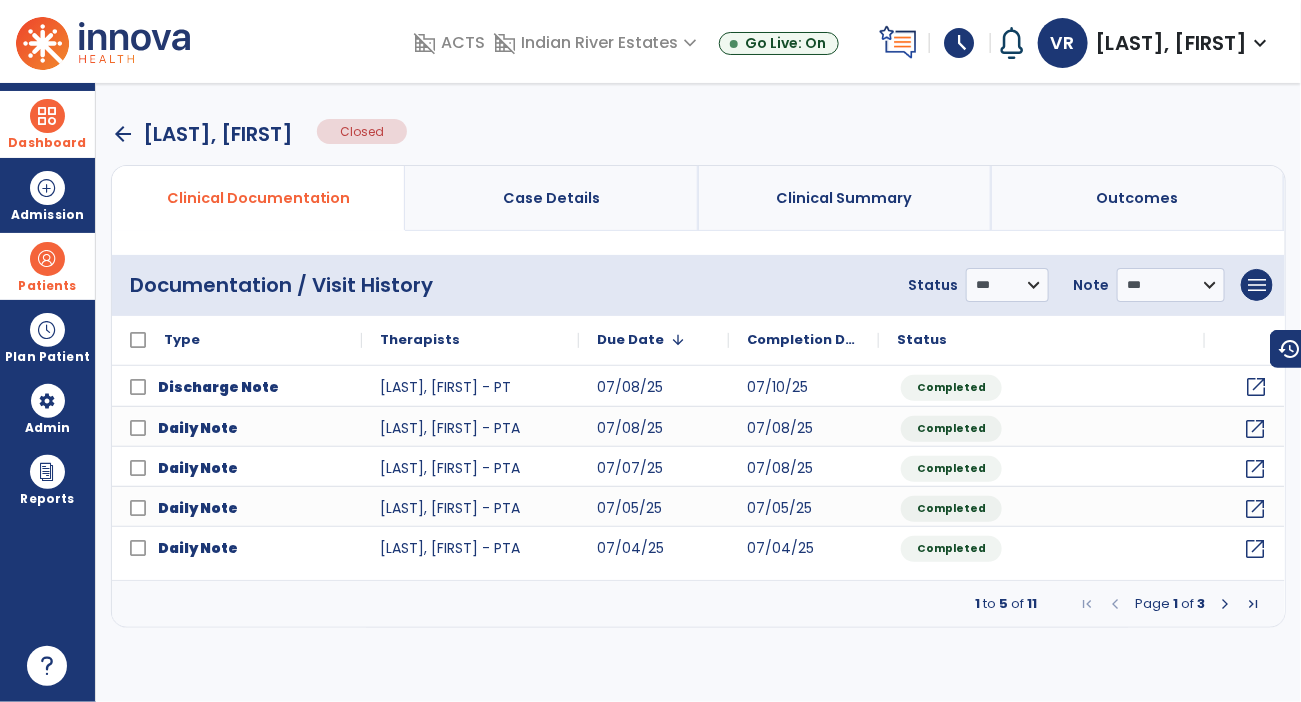 click on "open_in_new" 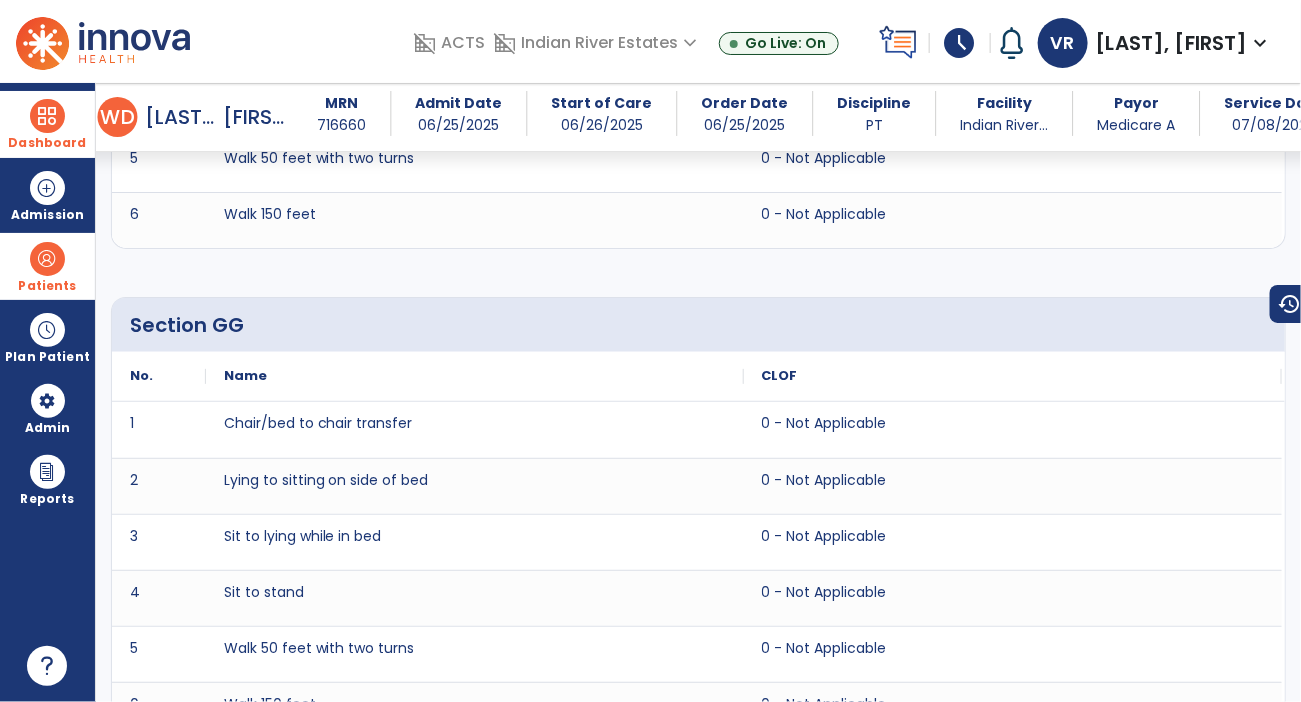 scroll, scrollTop: 2533, scrollLeft: 0, axis: vertical 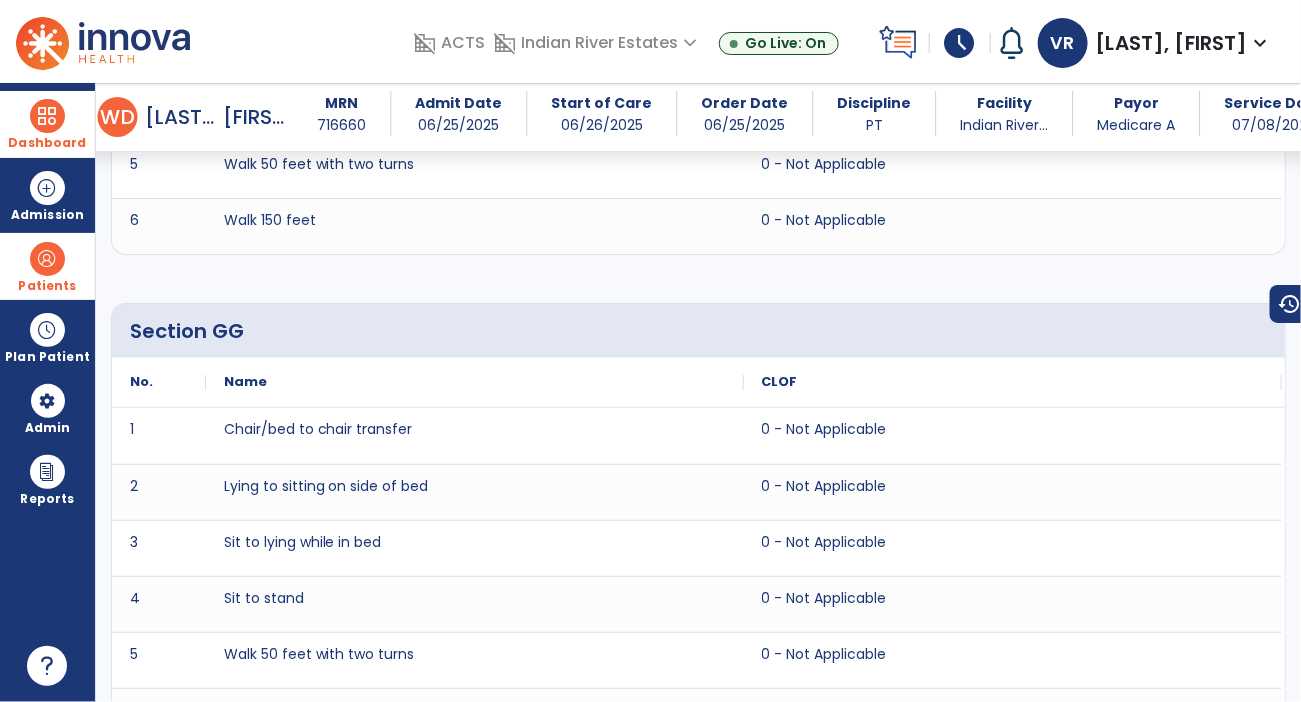 click at bounding box center [47, 116] 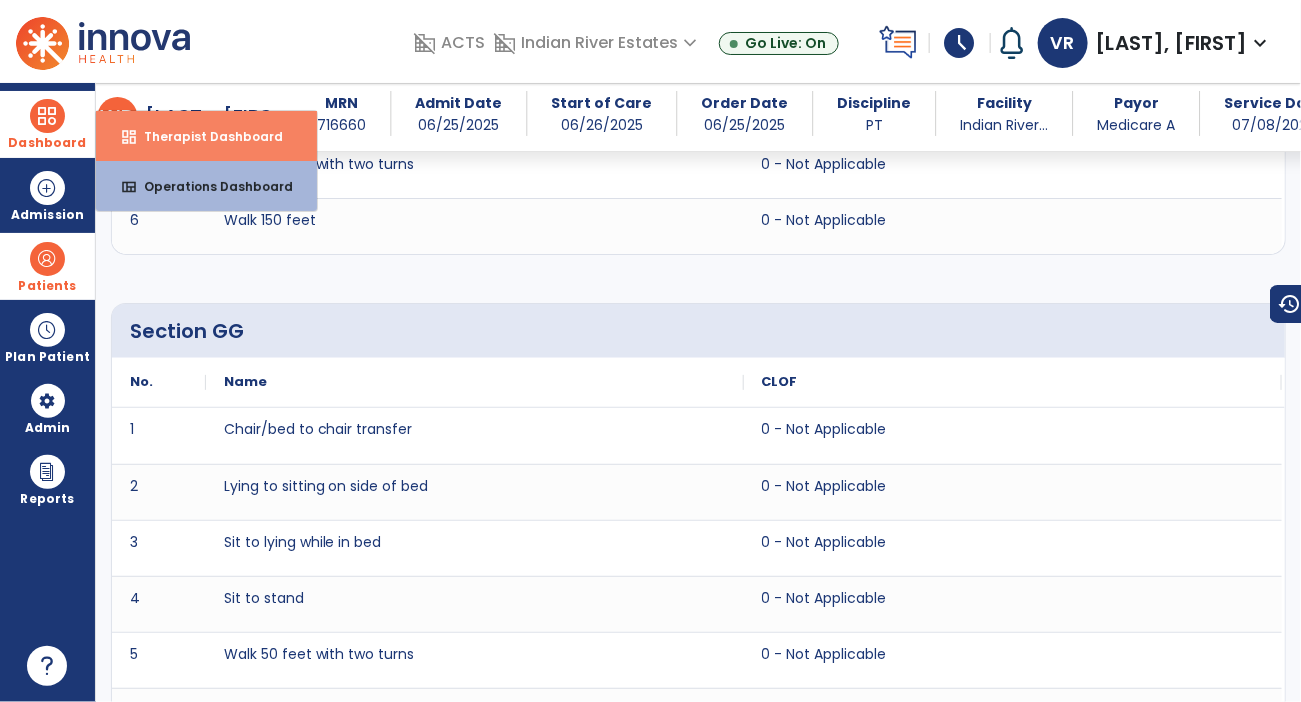 click on "Therapist Dashboard" at bounding box center (205, 136) 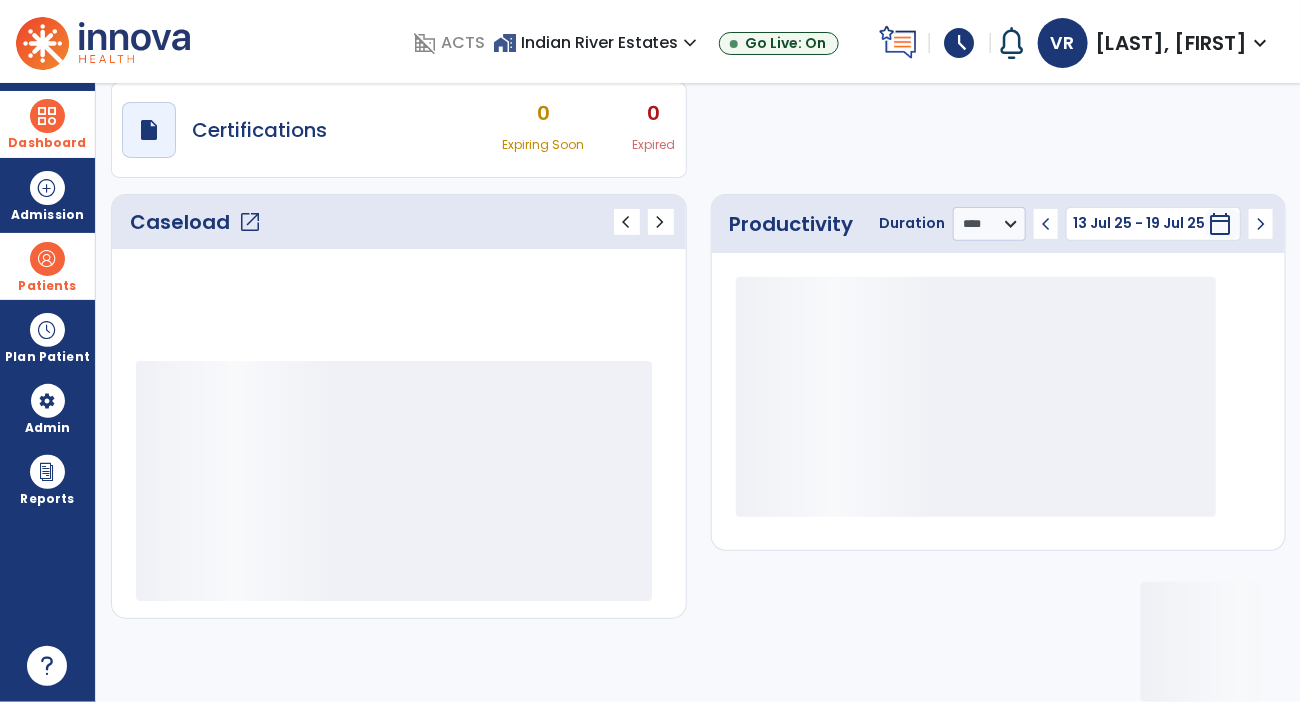 scroll, scrollTop: 171, scrollLeft: 0, axis: vertical 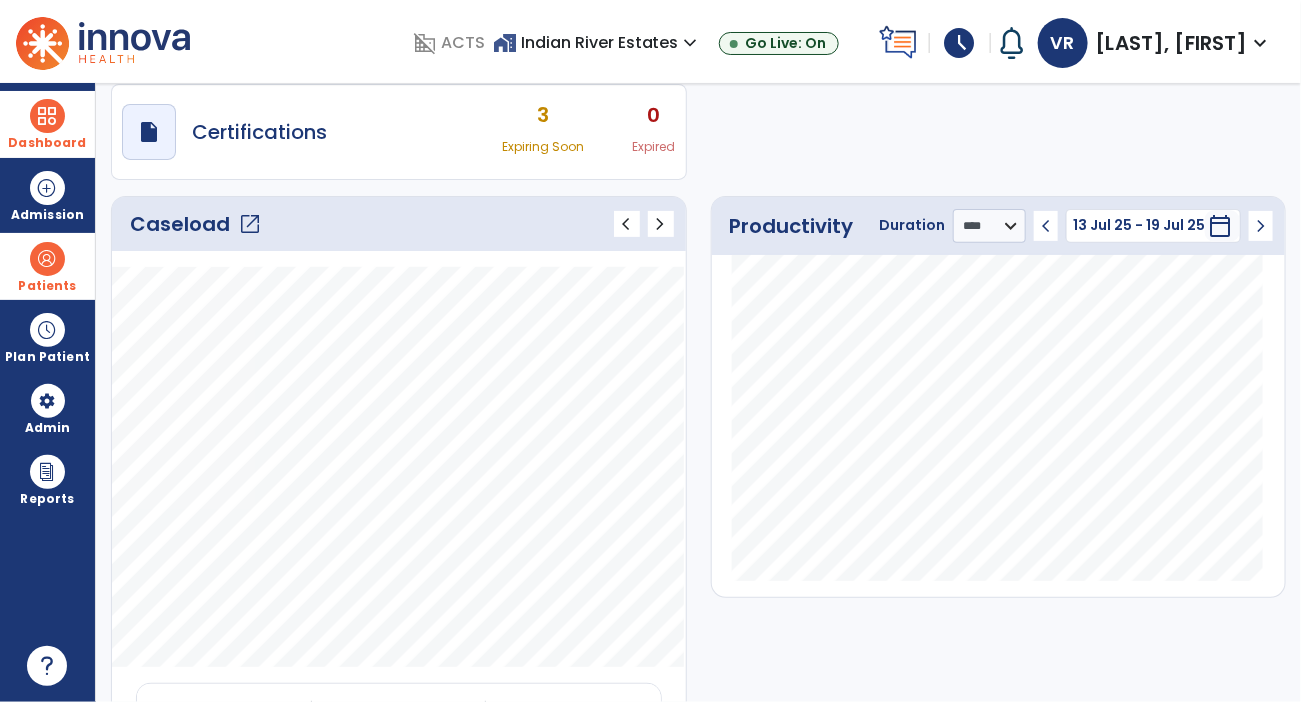 click on "Patients" at bounding box center [47, 266] 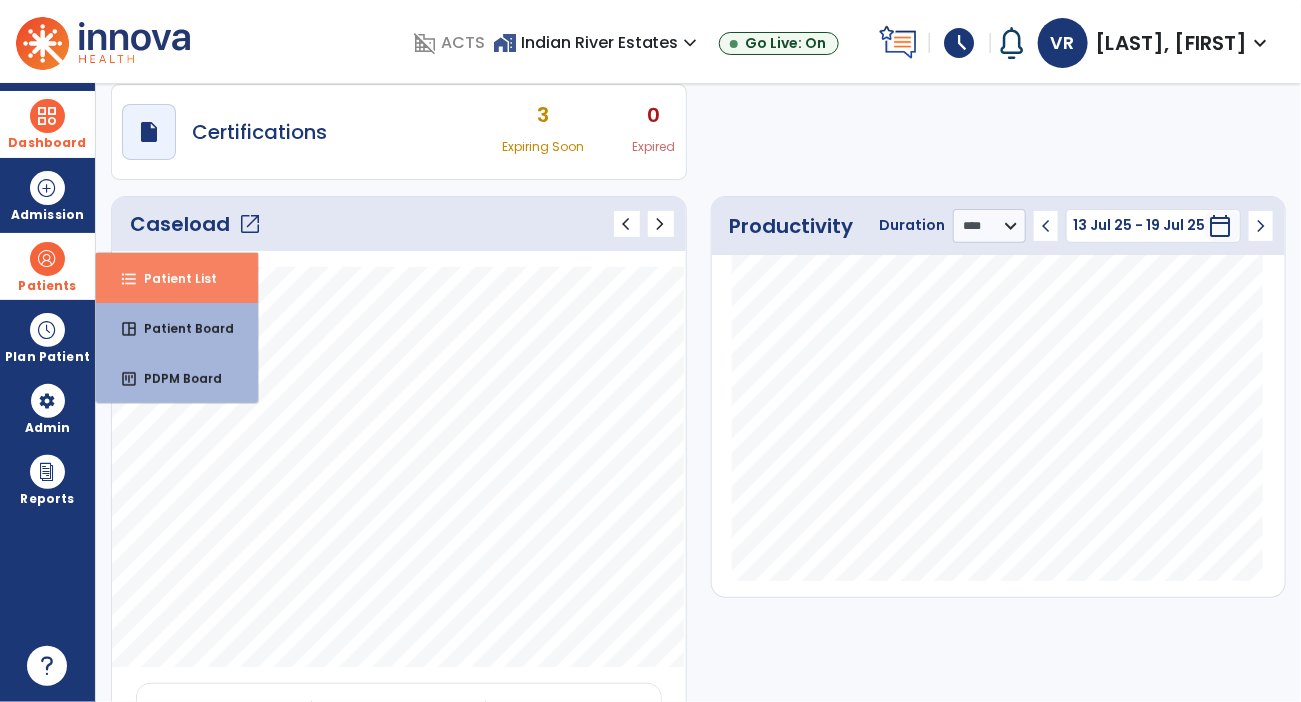 click on "Patient List" at bounding box center (172, 278) 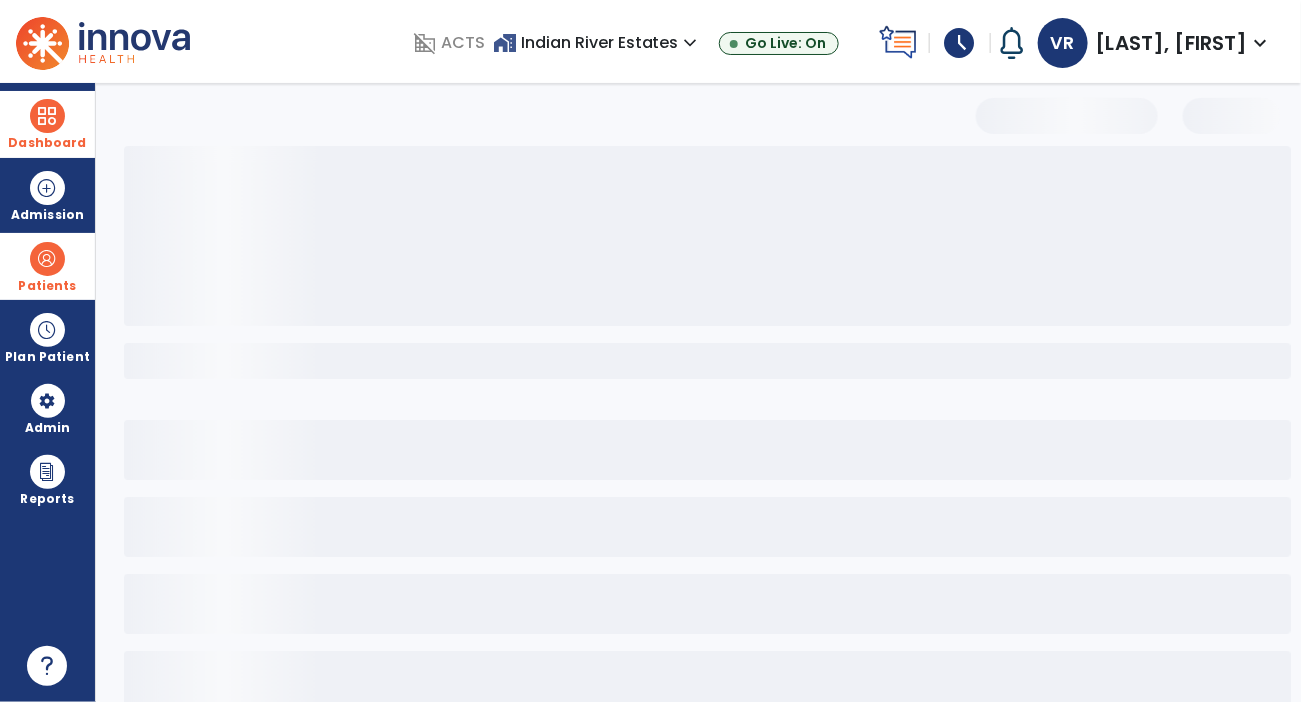 scroll, scrollTop: 39, scrollLeft: 0, axis: vertical 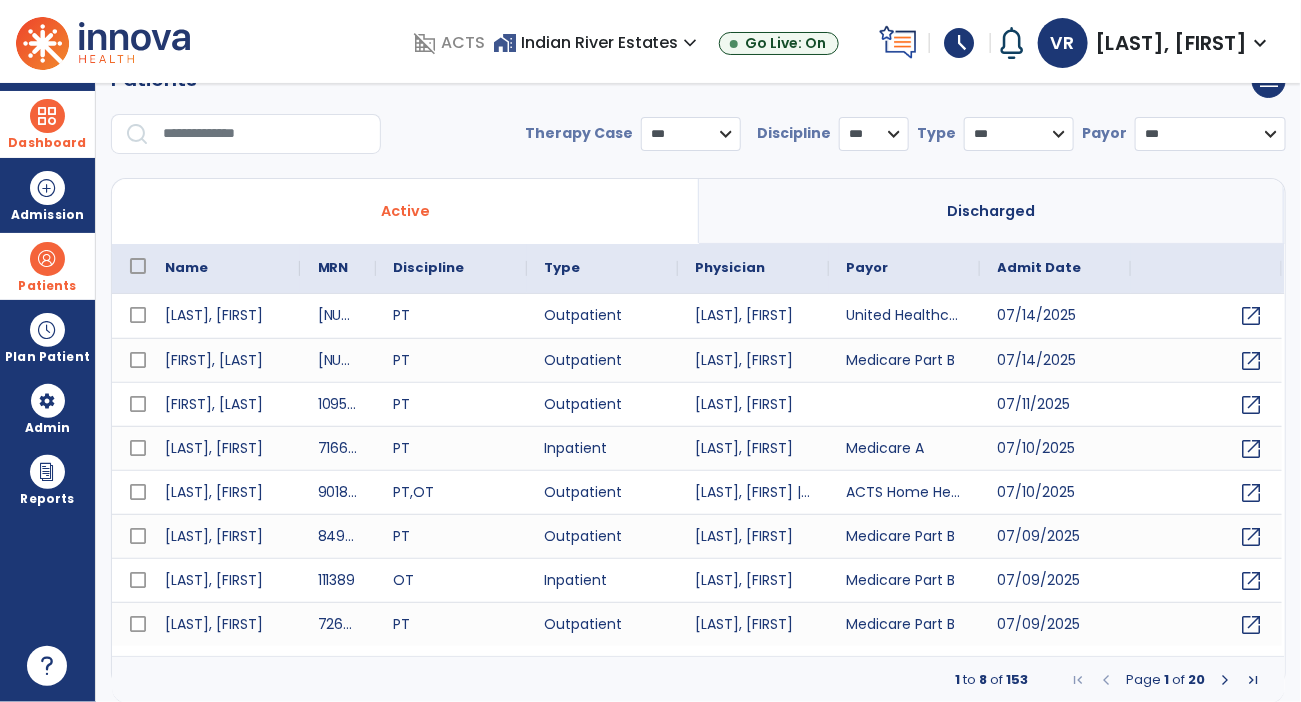 click at bounding box center (265, 134) 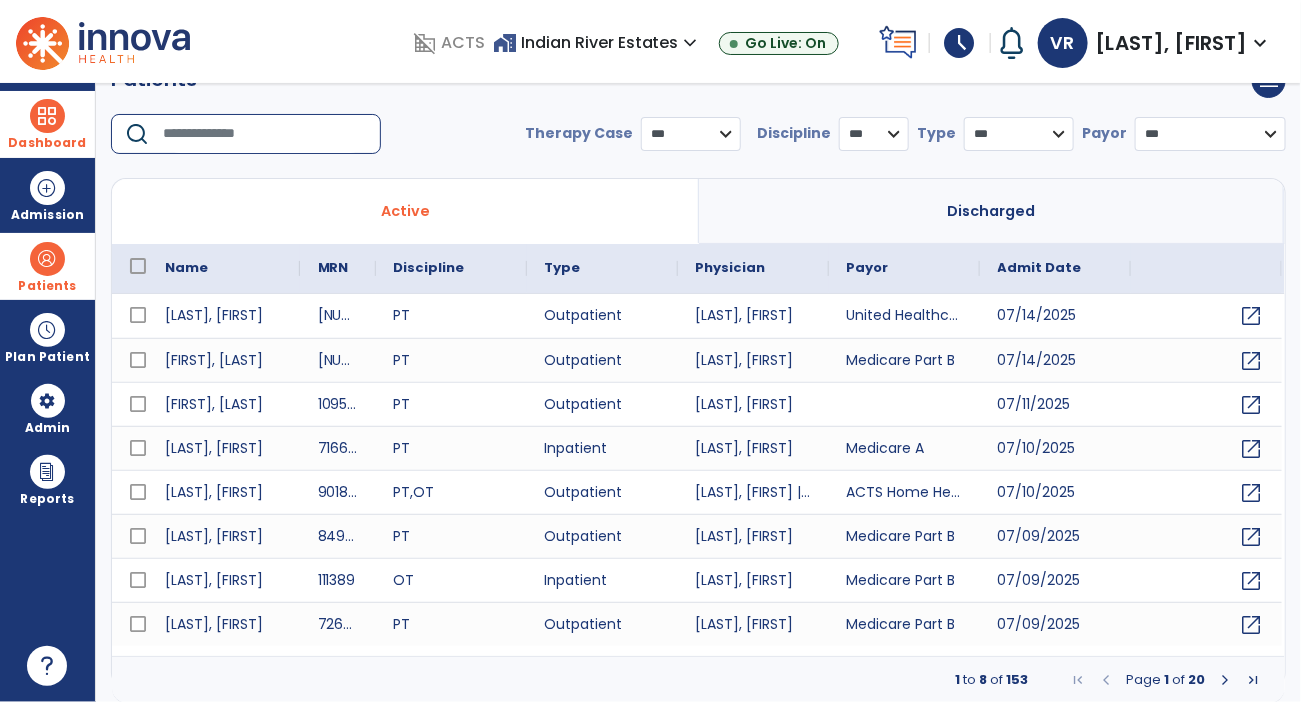 type on "*" 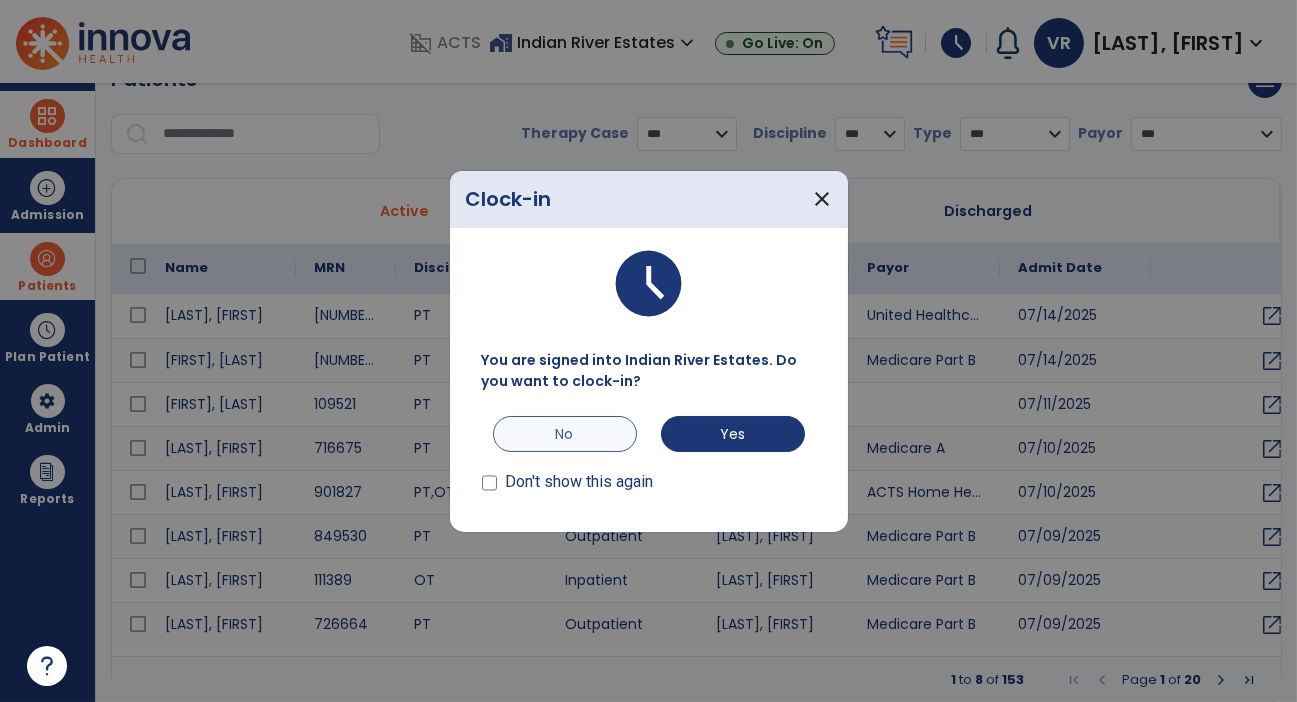 click on "No" at bounding box center (565, 434) 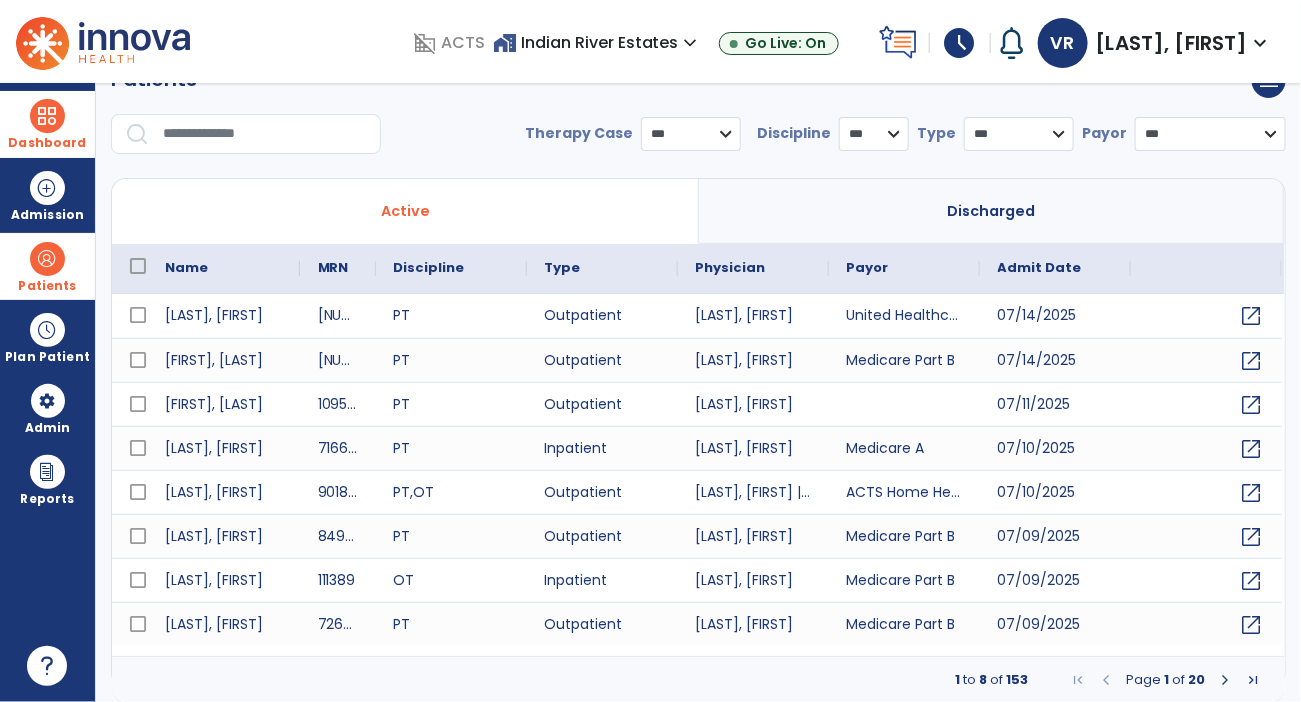 click at bounding box center [265, 134] 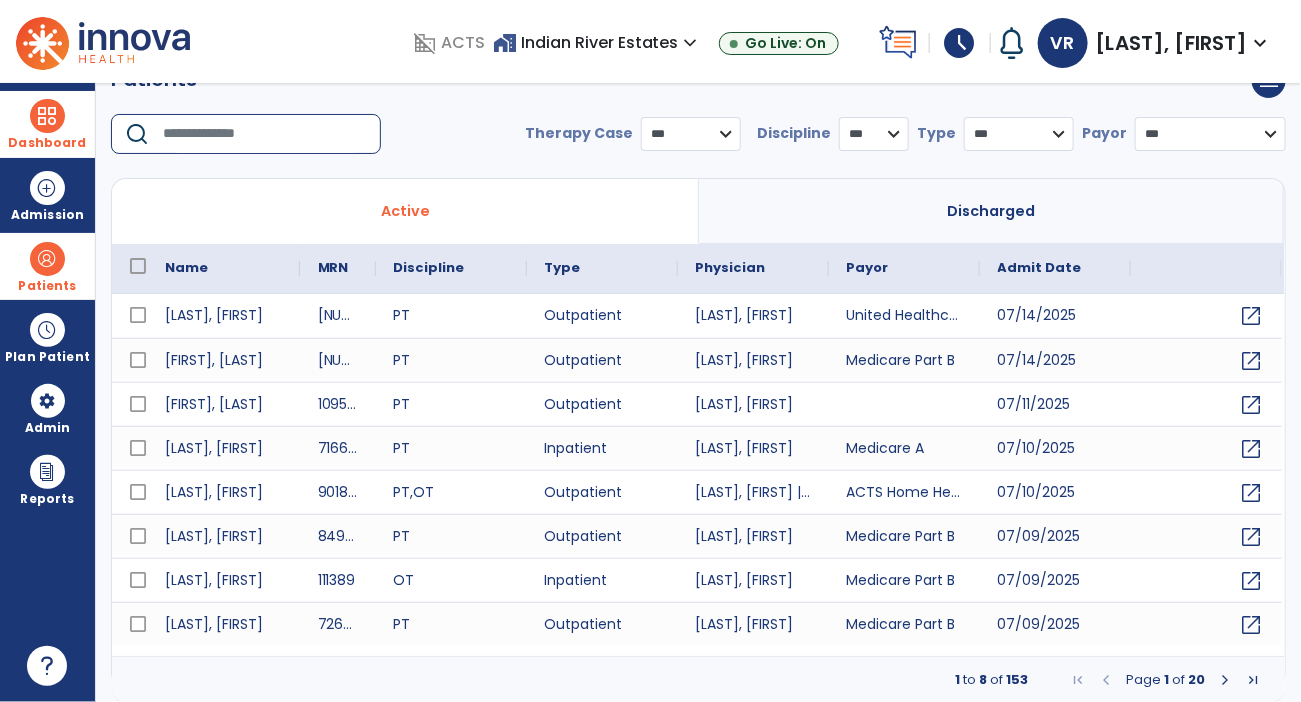 type on "*" 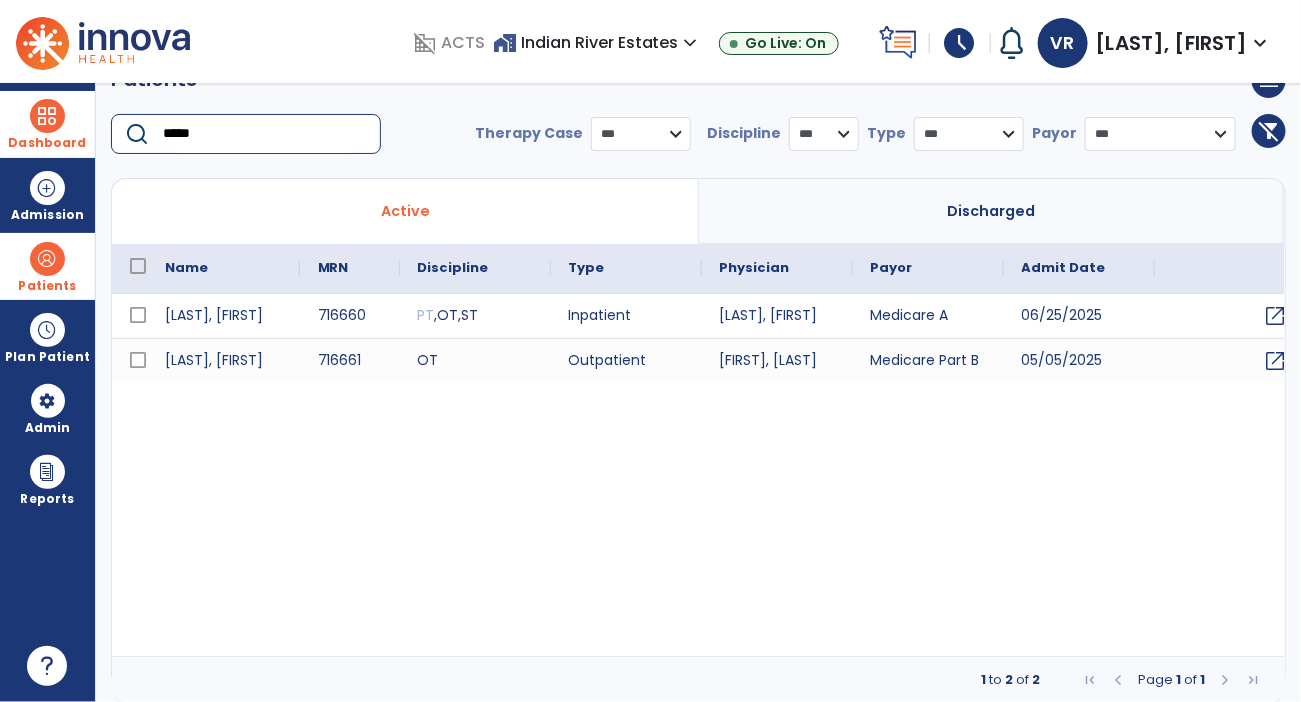 type on "*****" 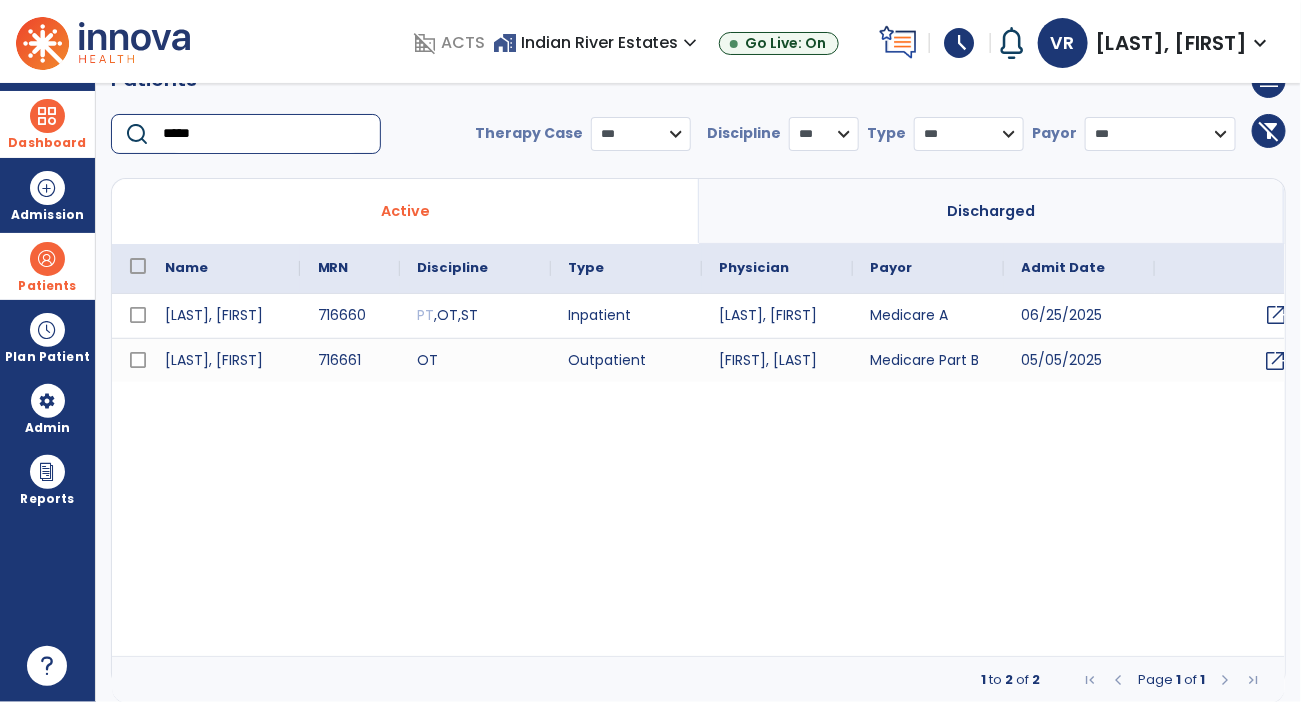 click on "open_in_new" at bounding box center [1277, 315] 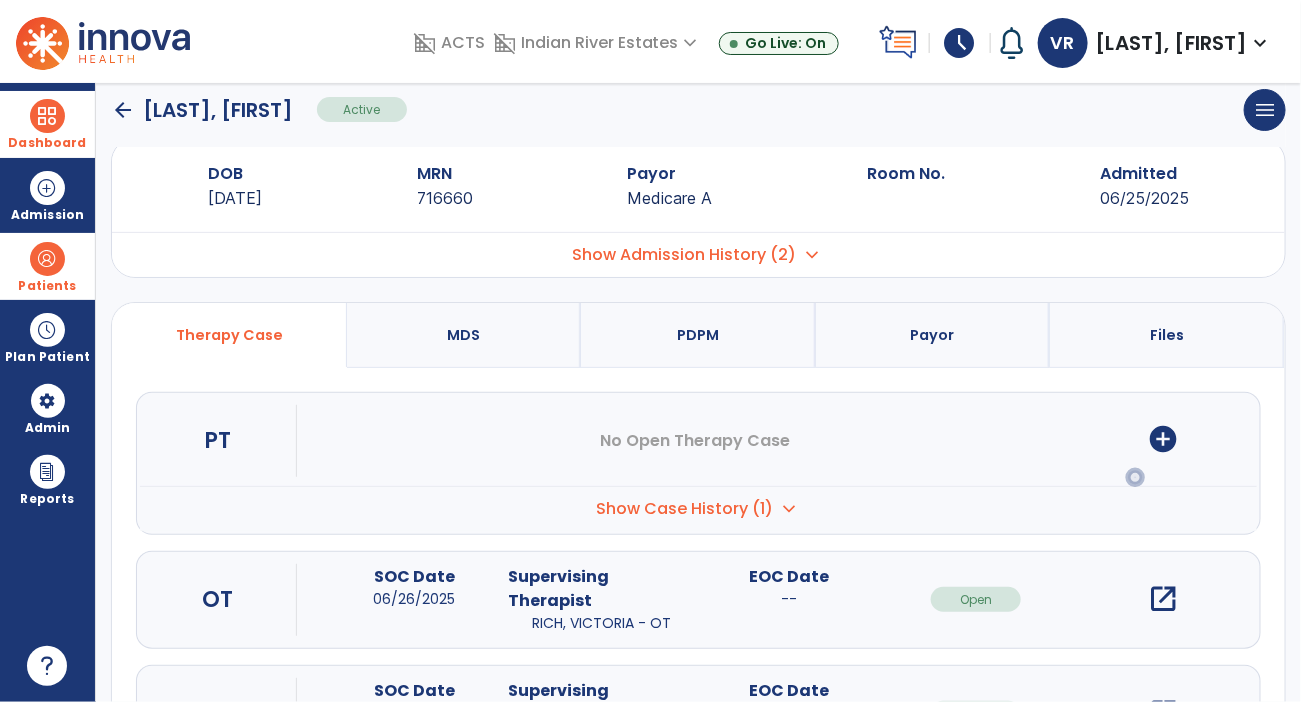scroll, scrollTop: 0, scrollLeft: 0, axis: both 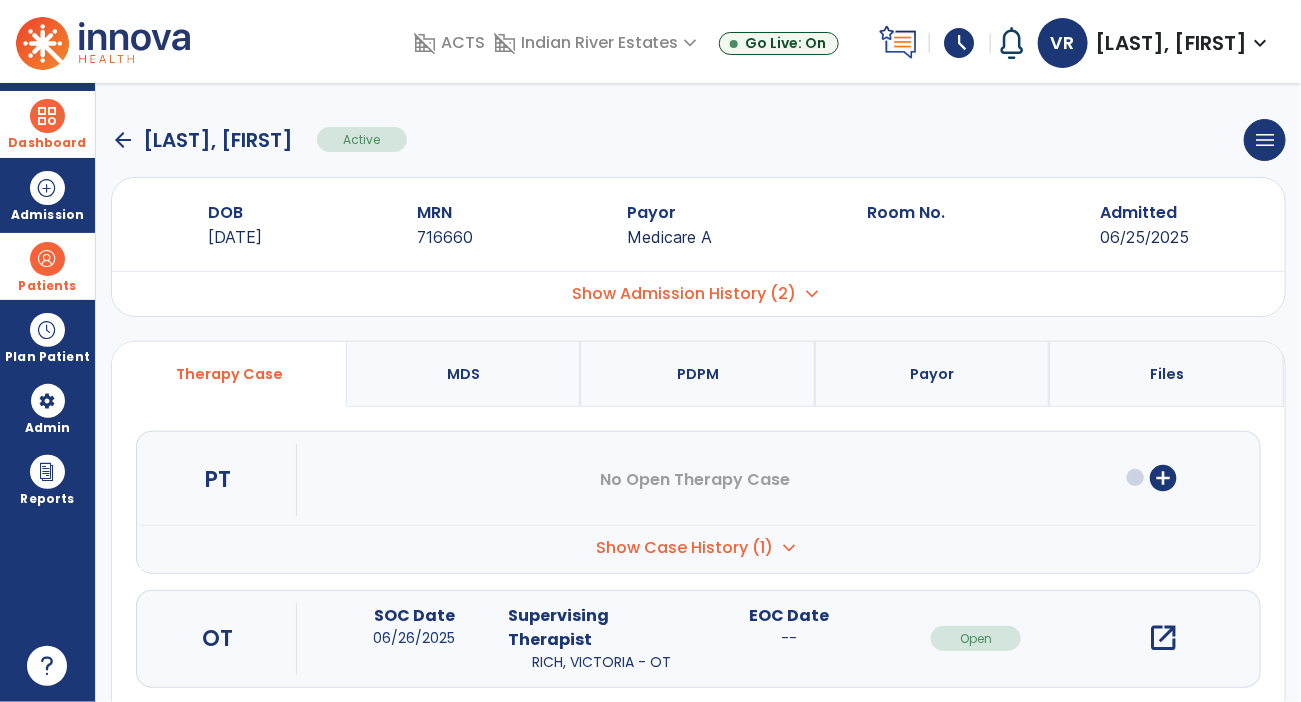 click on "open_in_new" at bounding box center (1163, 638) 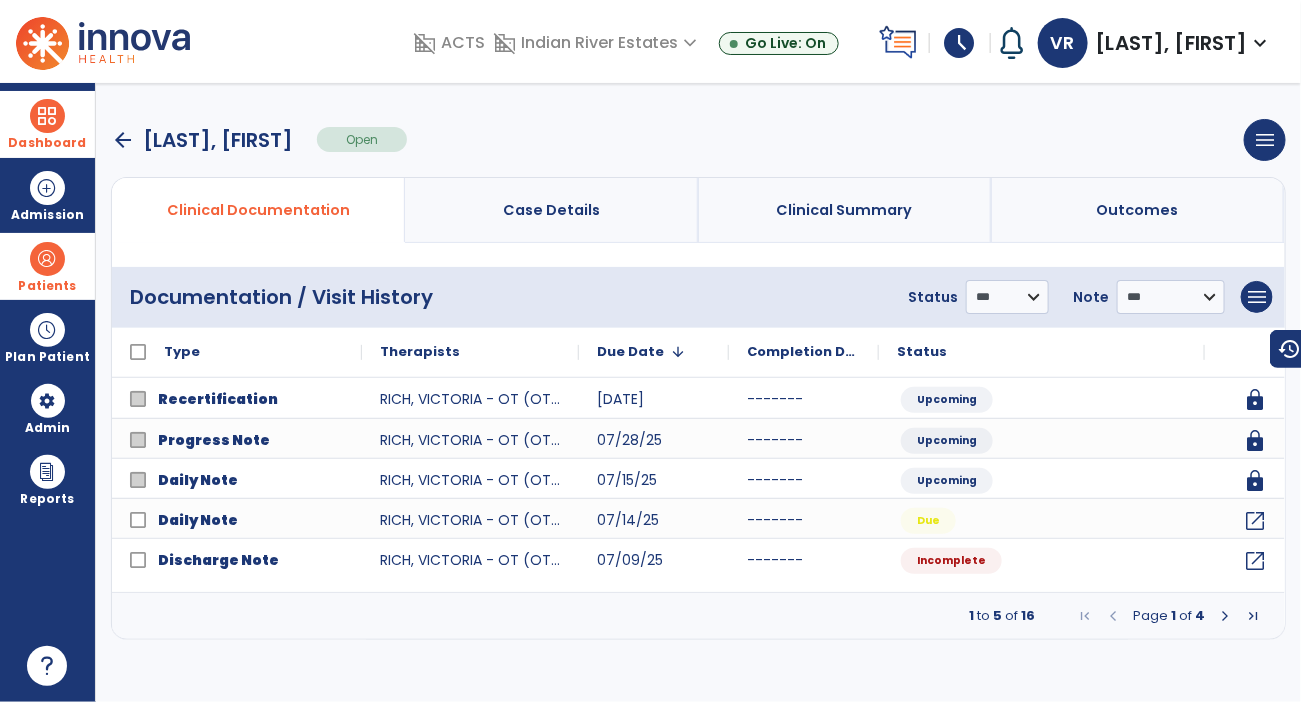 click at bounding box center [1225, 616] 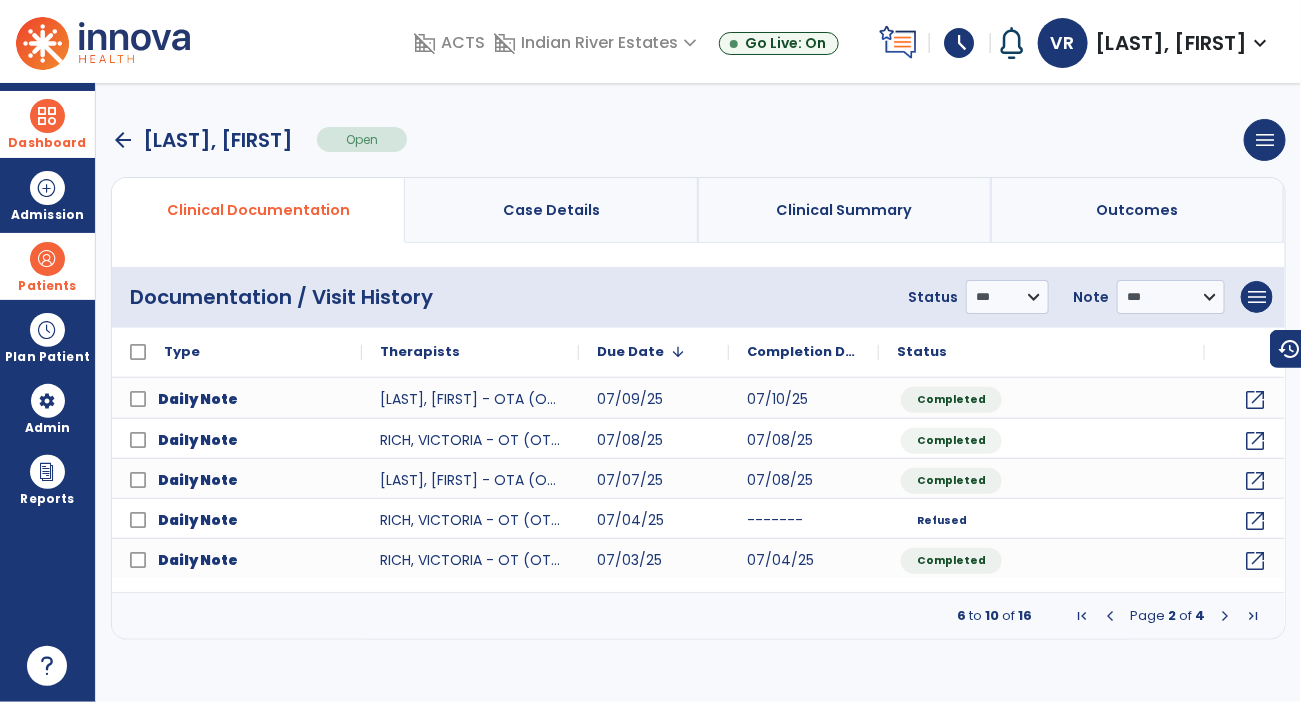click at bounding box center [1110, 616] 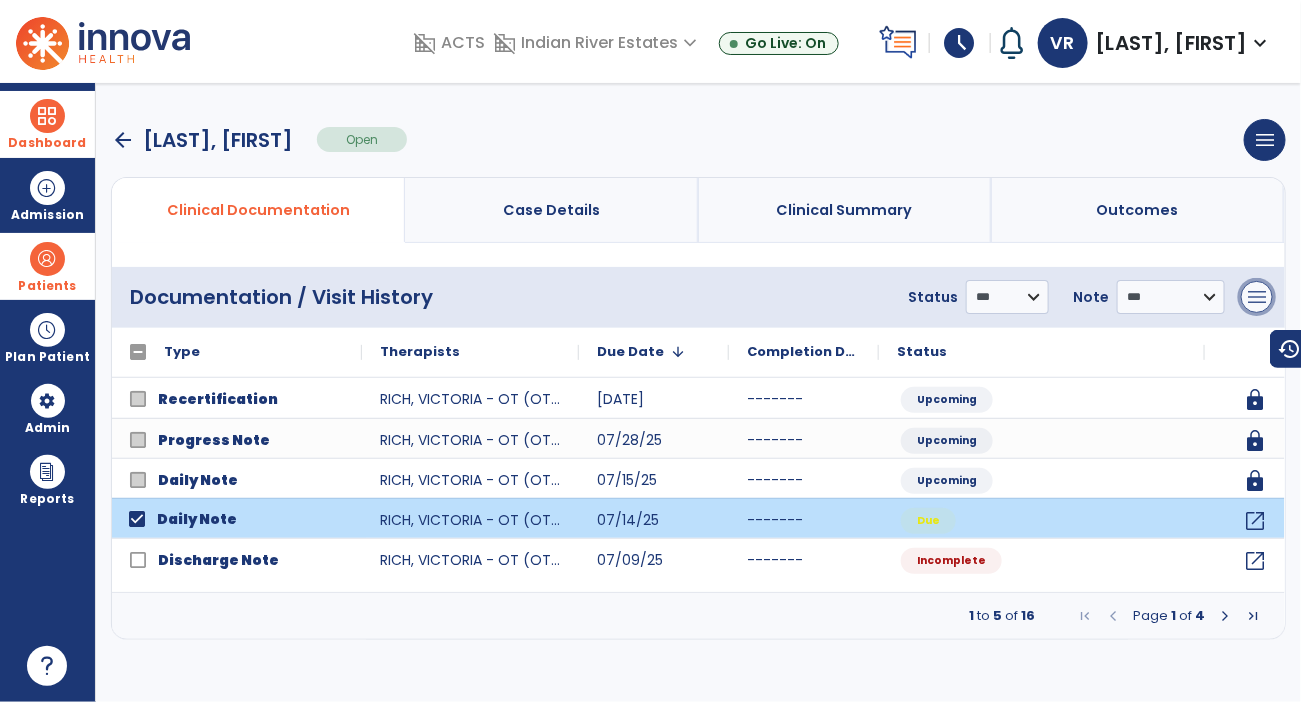 click on "menu" at bounding box center [1257, 297] 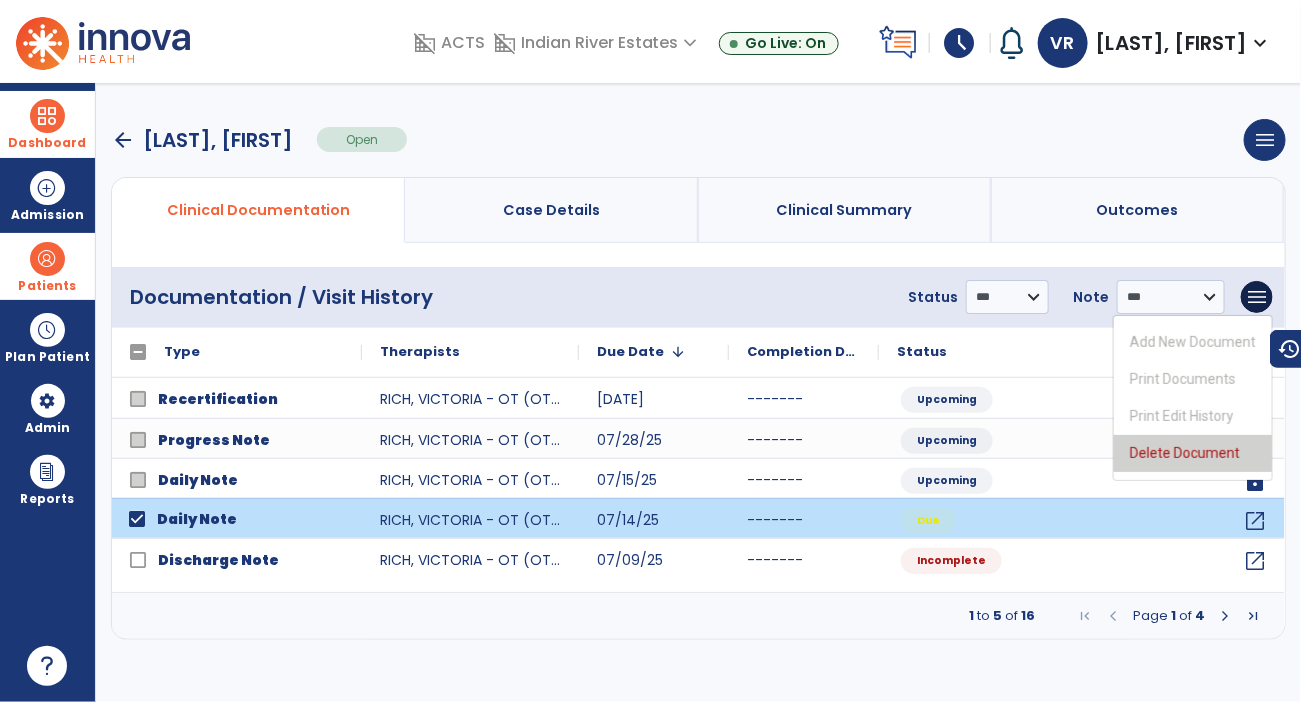 click on "Delete Document" at bounding box center (1193, 453) 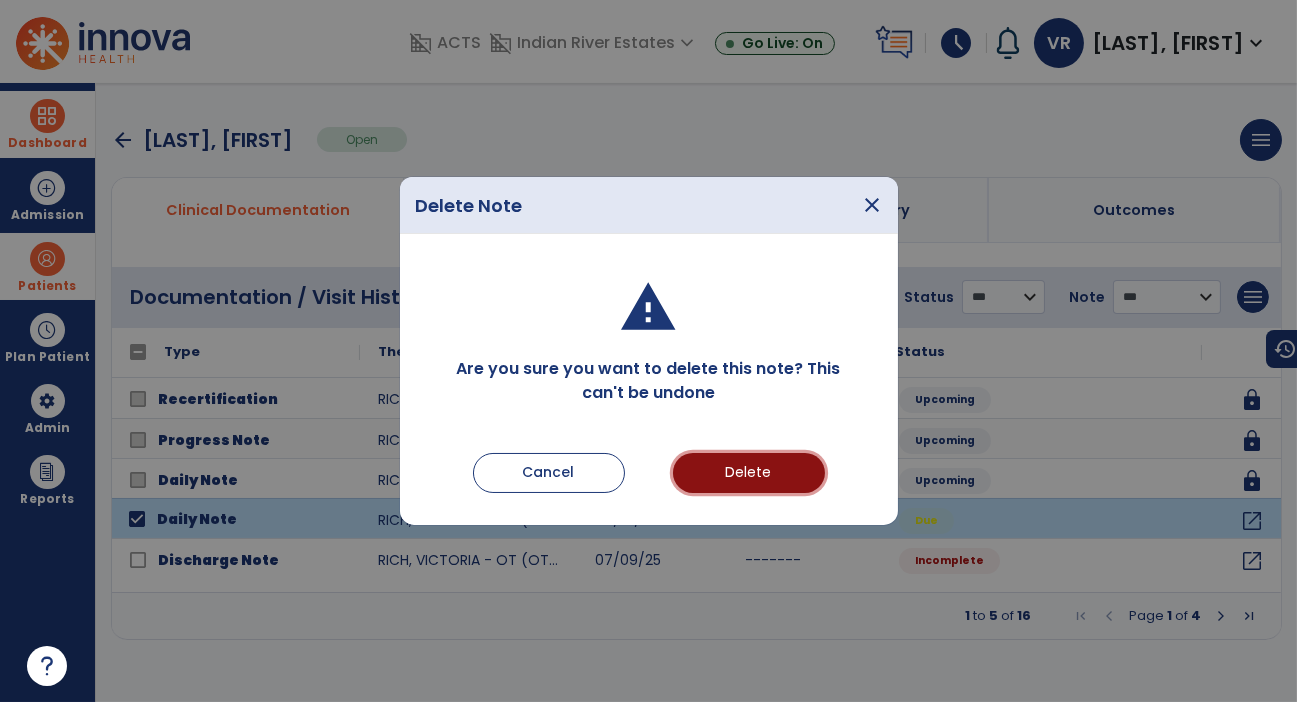 click on "Delete" at bounding box center (749, 473) 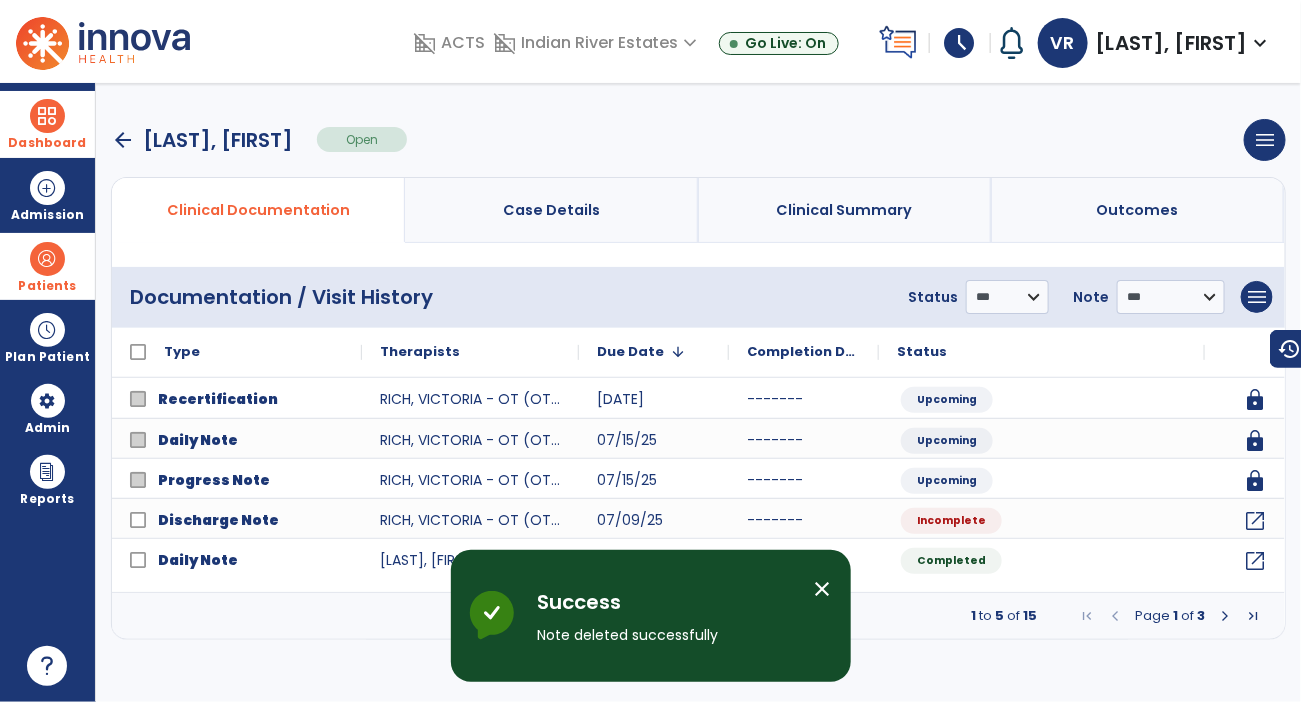 click at bounding box center [1225, 616] 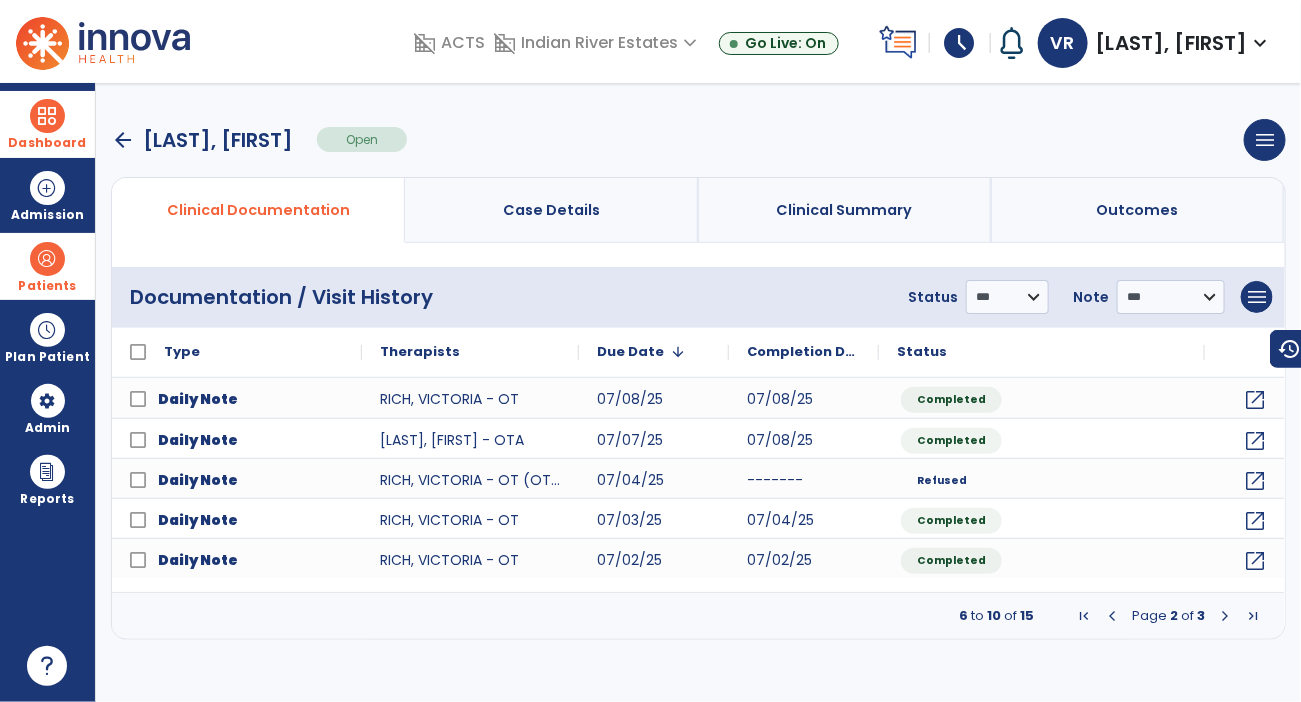 click at bounding box center (1225, 616) 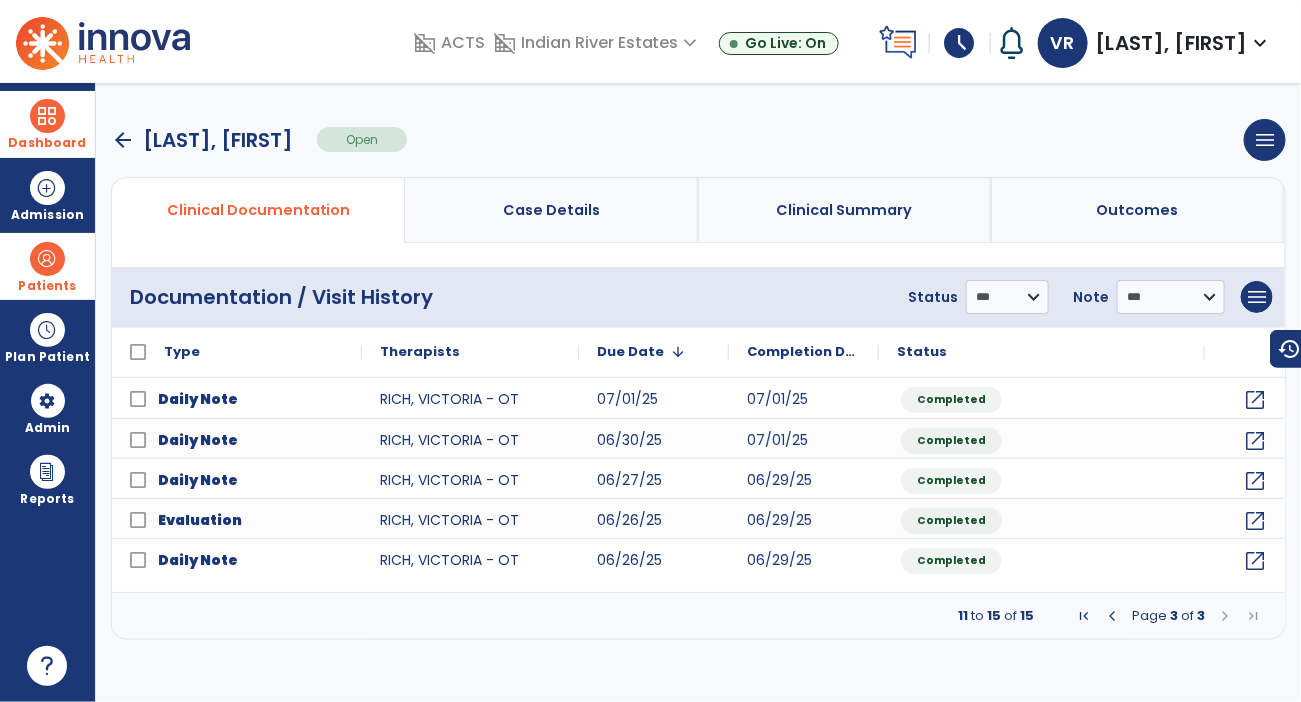 click at bounding box center (1225, 616) 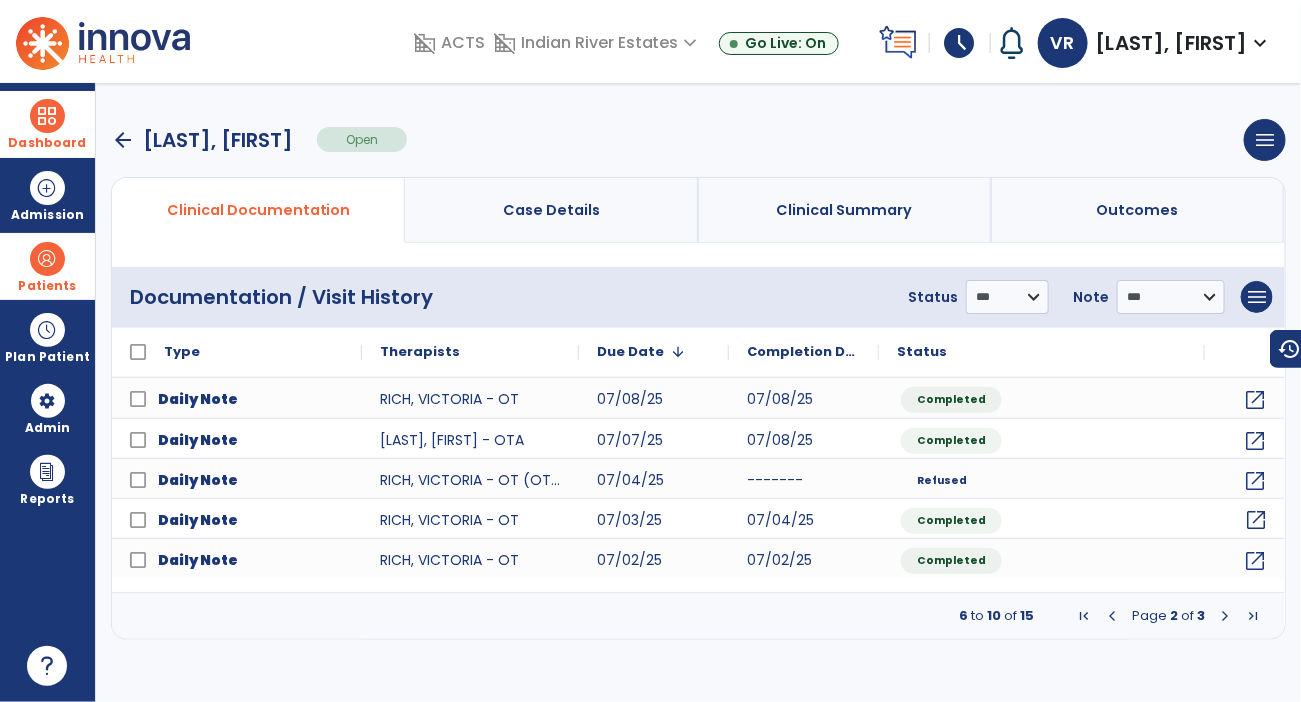 click on "open_in_new" 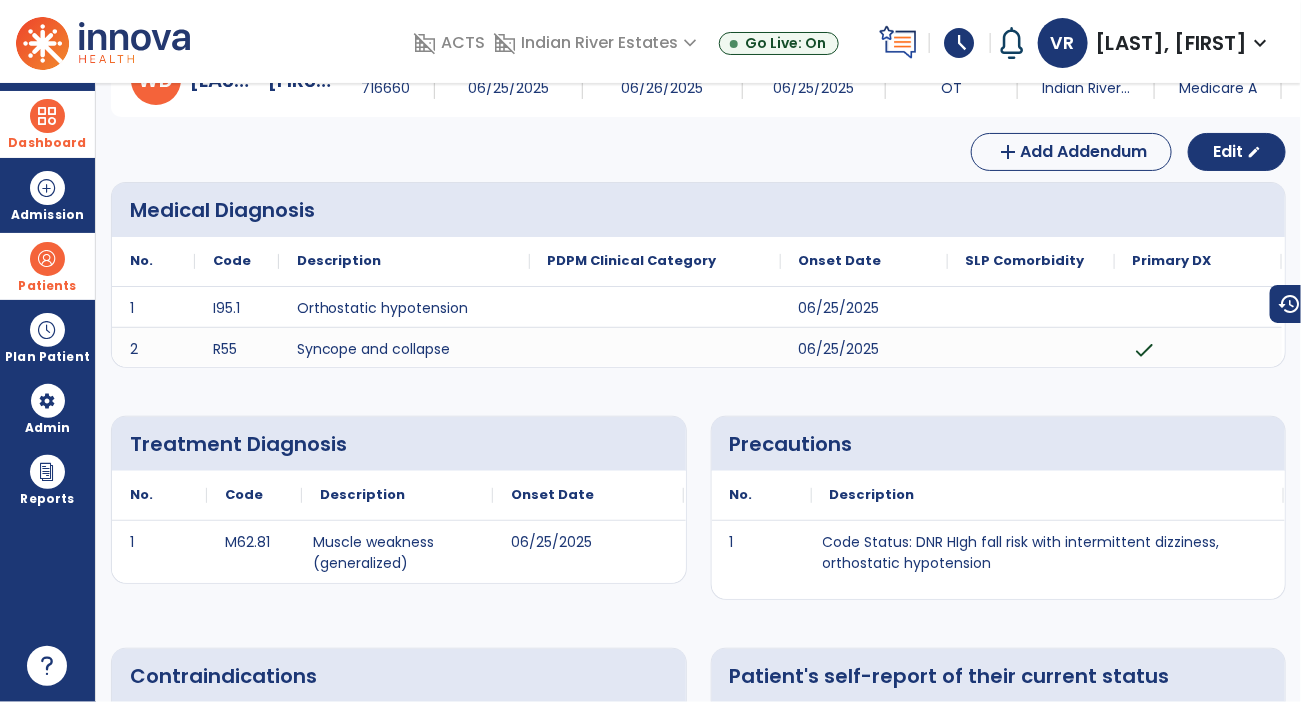 scroll, scrollTop: 0, scrollLeft: 0, axis: both 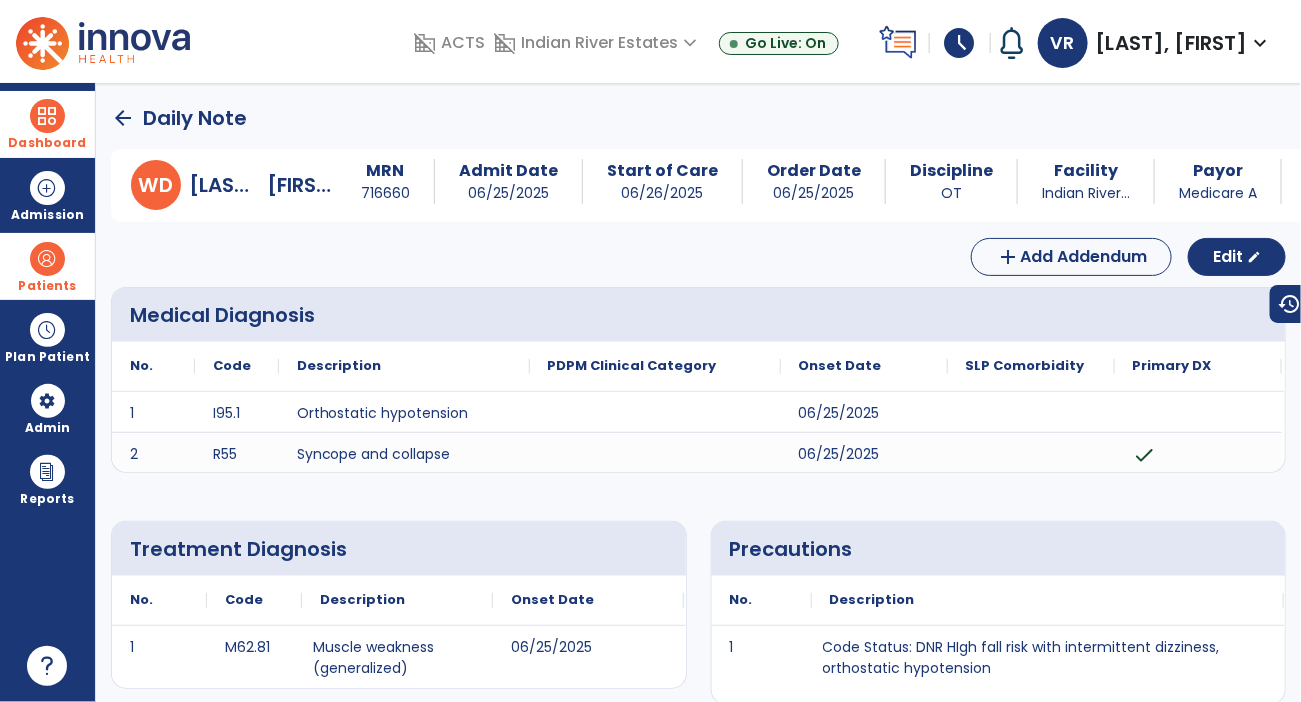 click on "arrow_back" 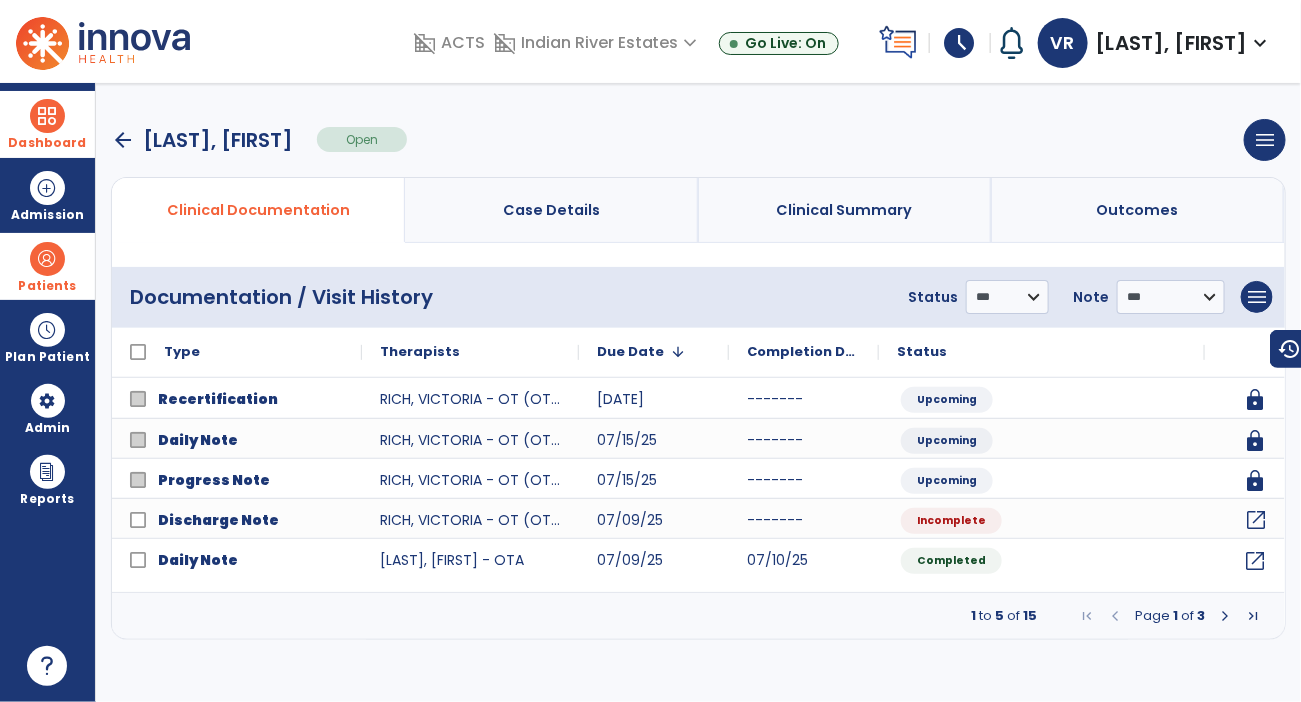 click on "open_in_new" 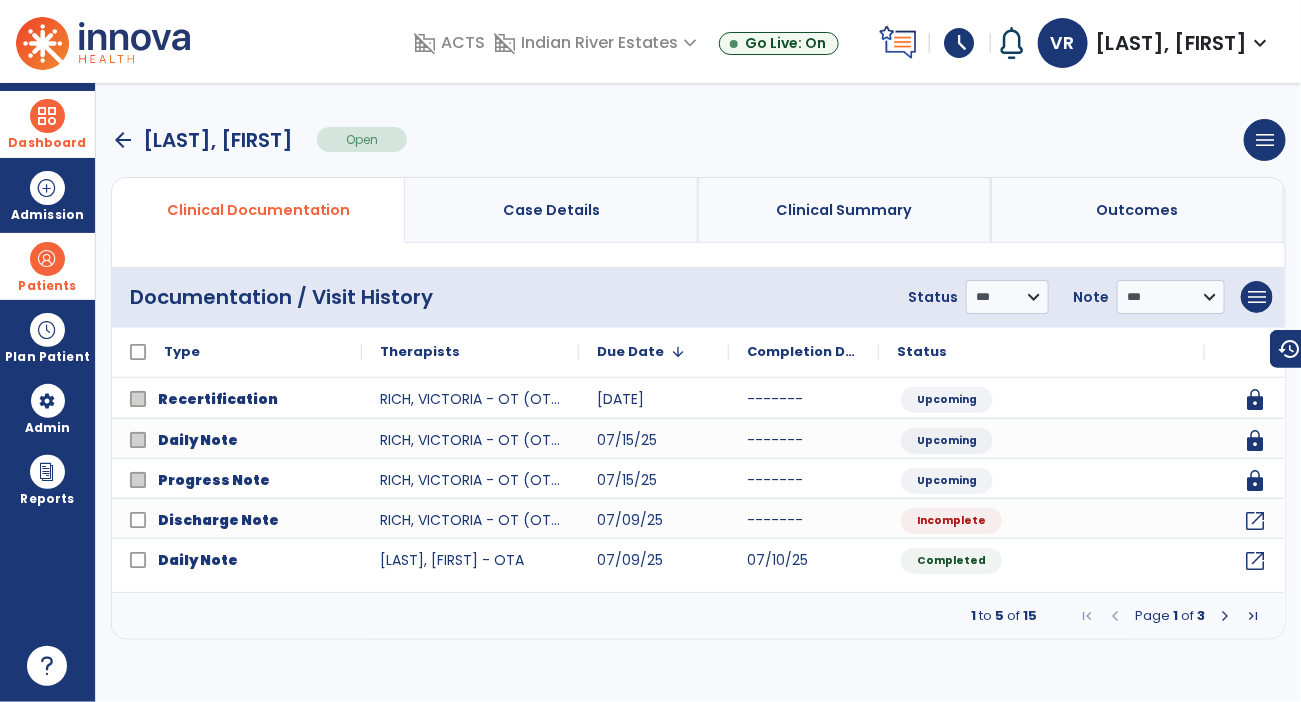 select on "*******" 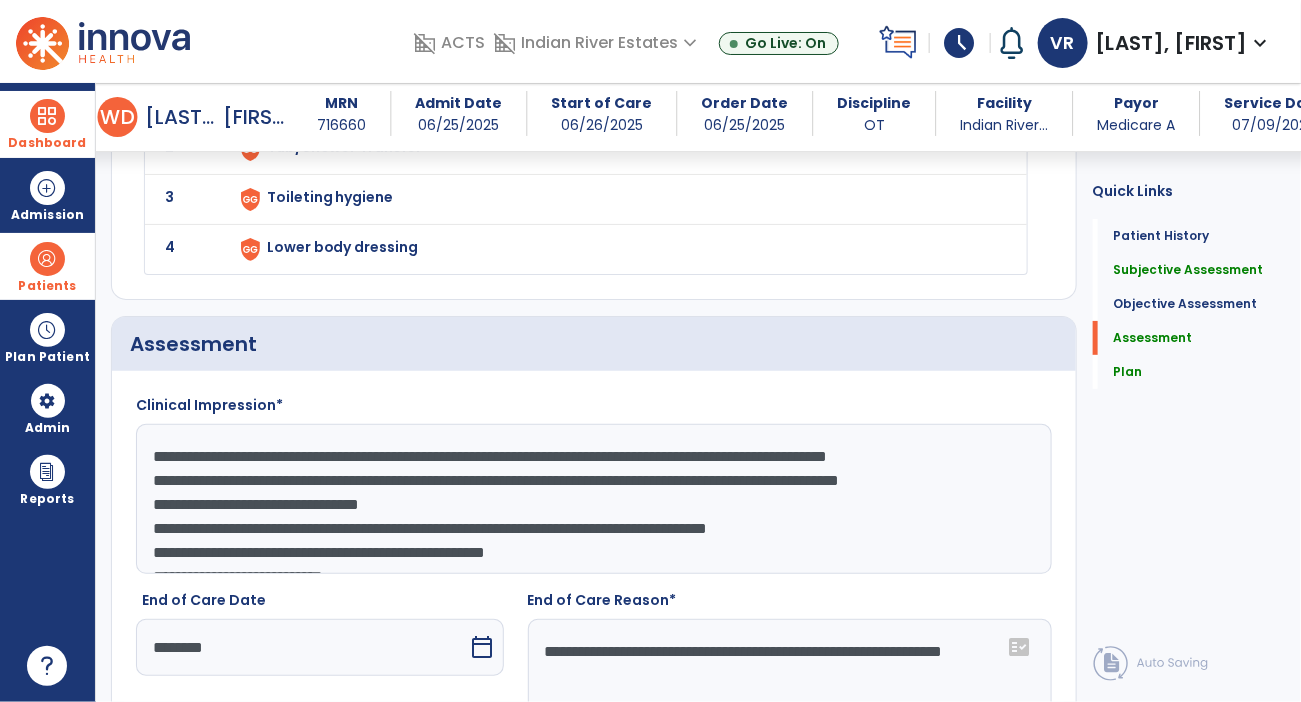 scroll, scrollTop: 2573, scrollLeft: 0, axis: vertical 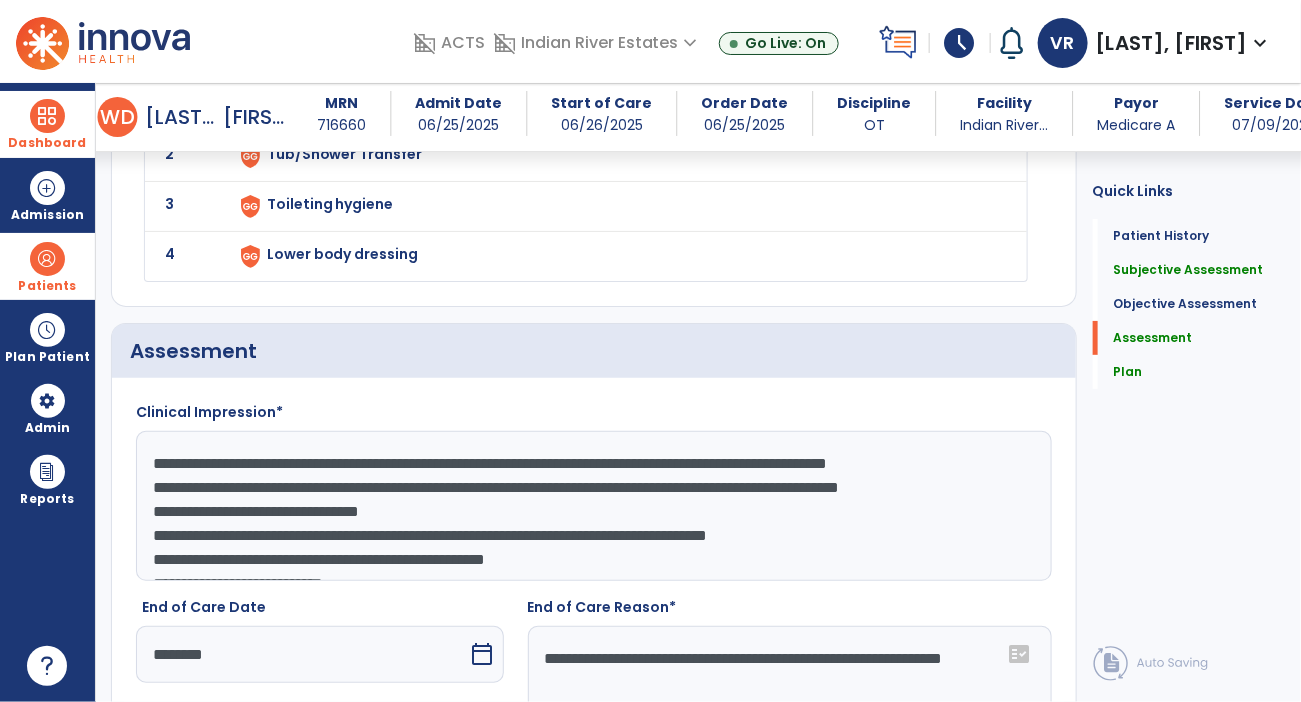 click on "**********" 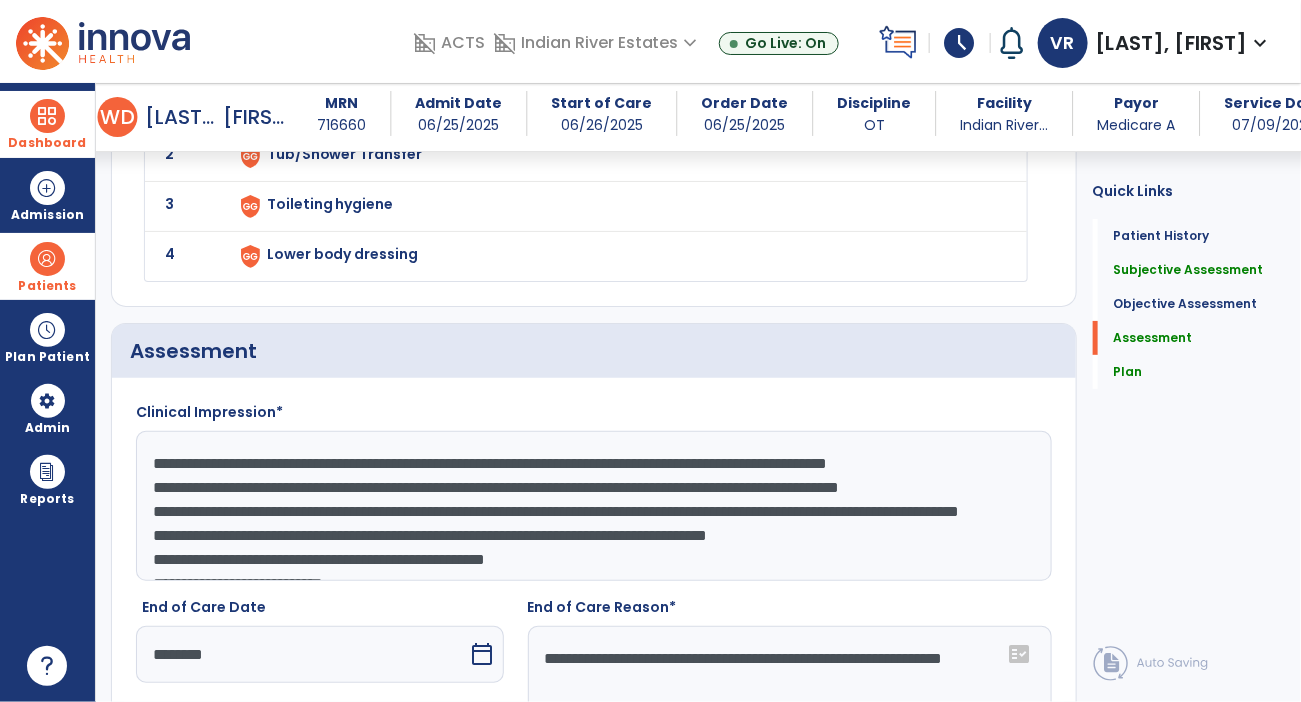 scroll, scrollTop: 96, scrollLeft: 0, axis: vertical 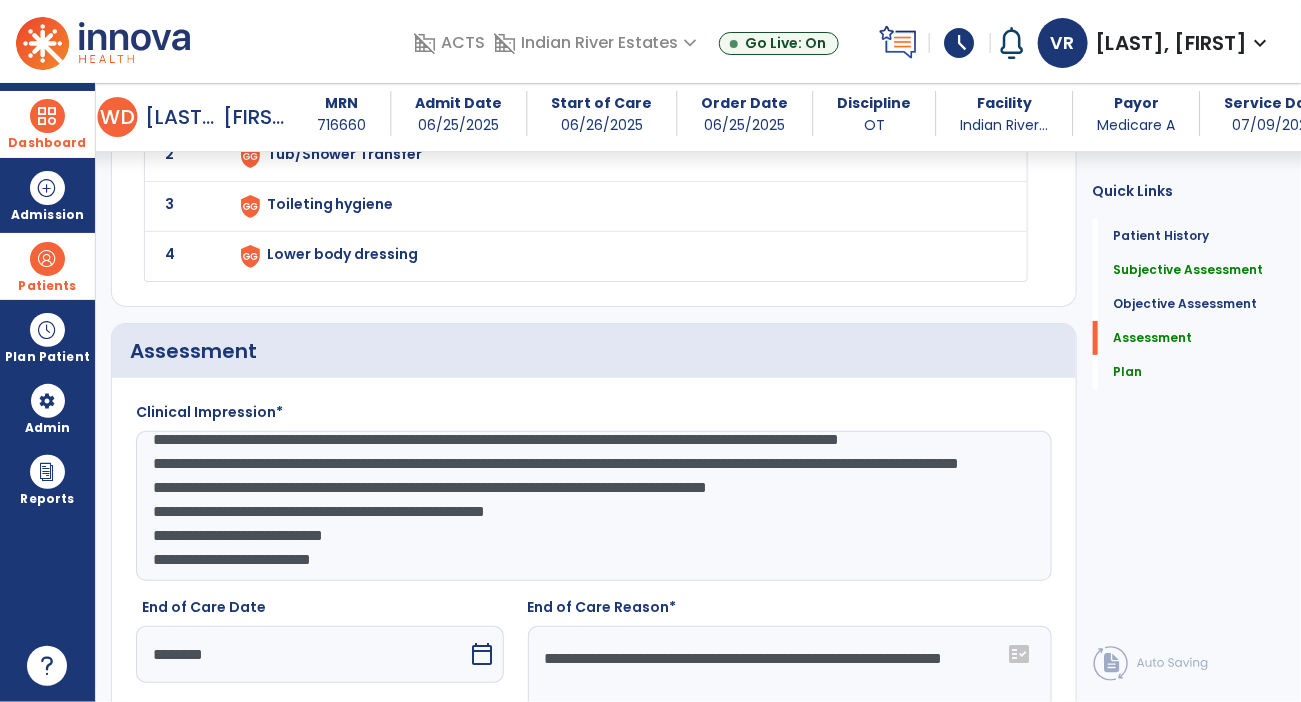 click on "**********" 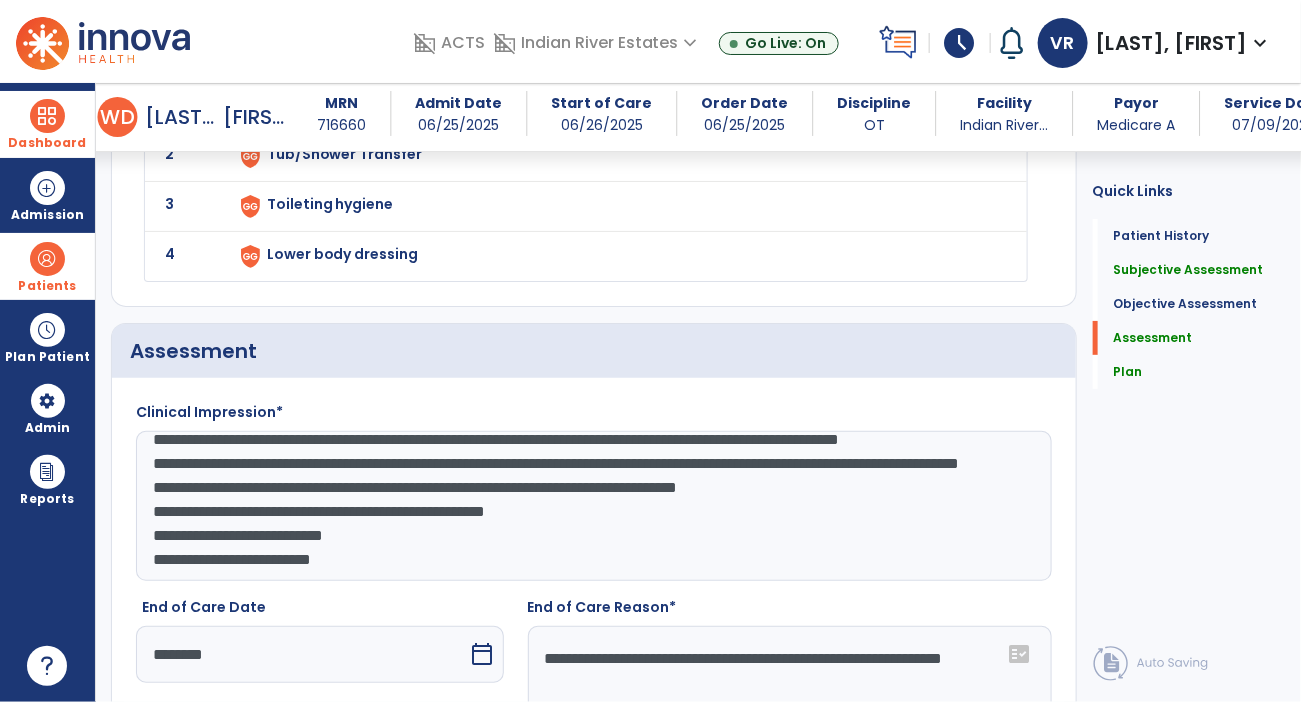 scroll, scrollTop: 96, scrollLeft: 0, axis: vertical 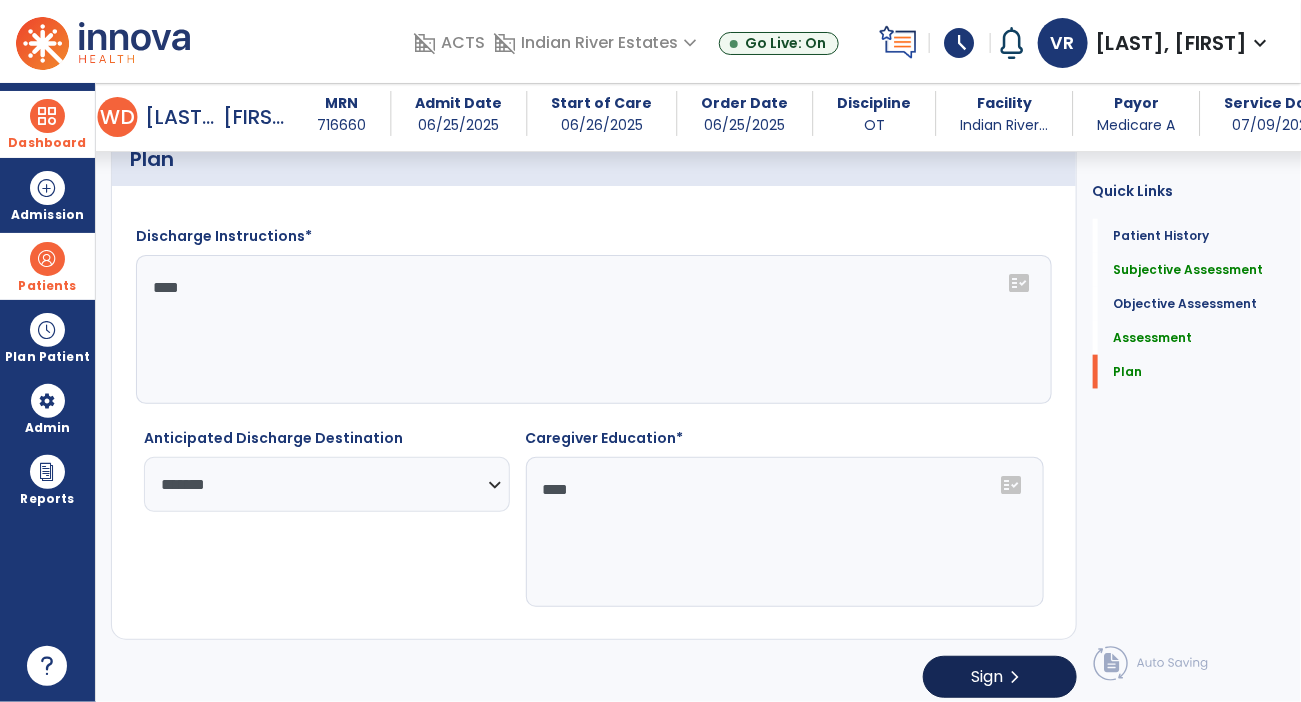 type on "**********" 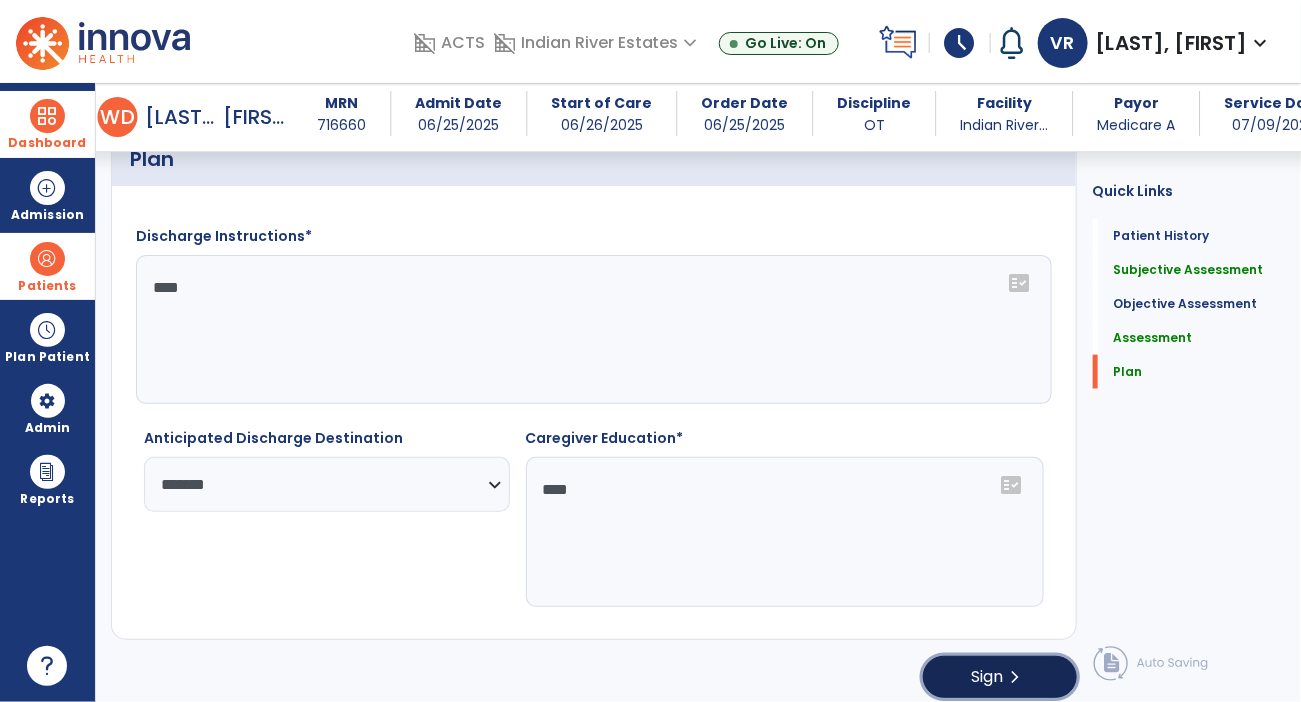 click on "chevron_right" 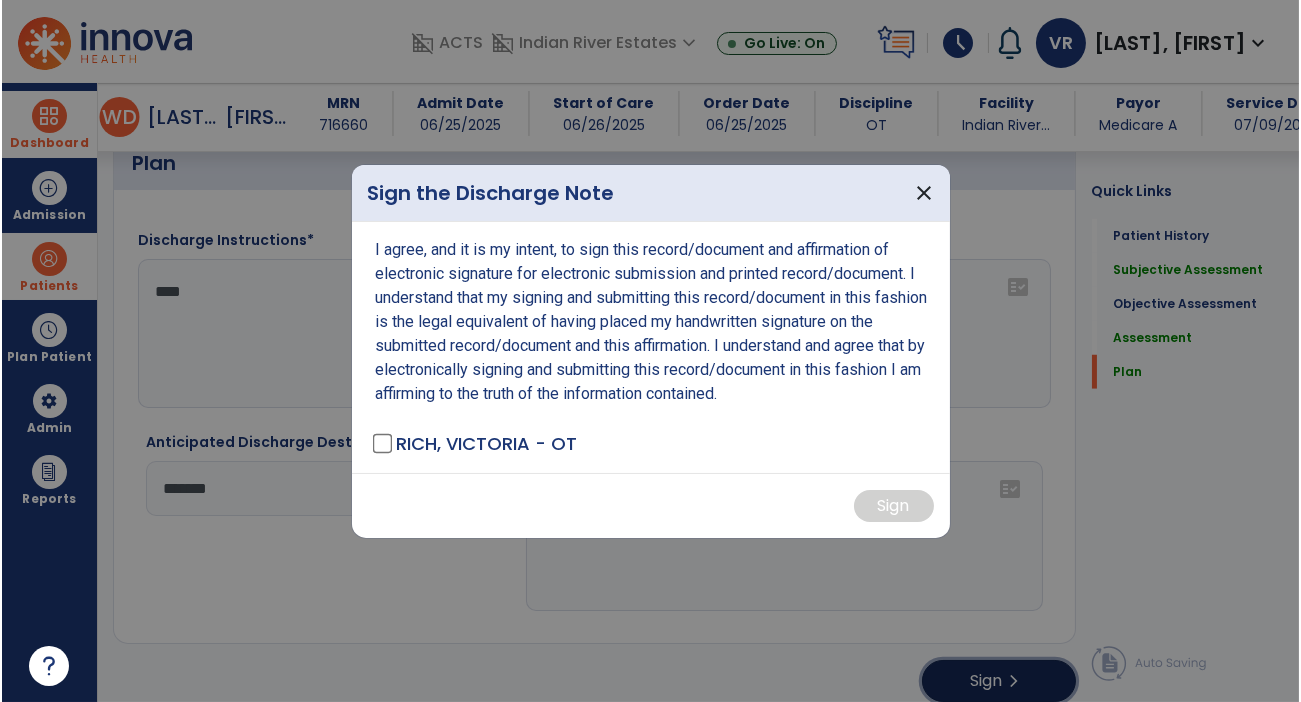 scroll, scrollTop: 3259, scrollLeft: 0, axis: vertical 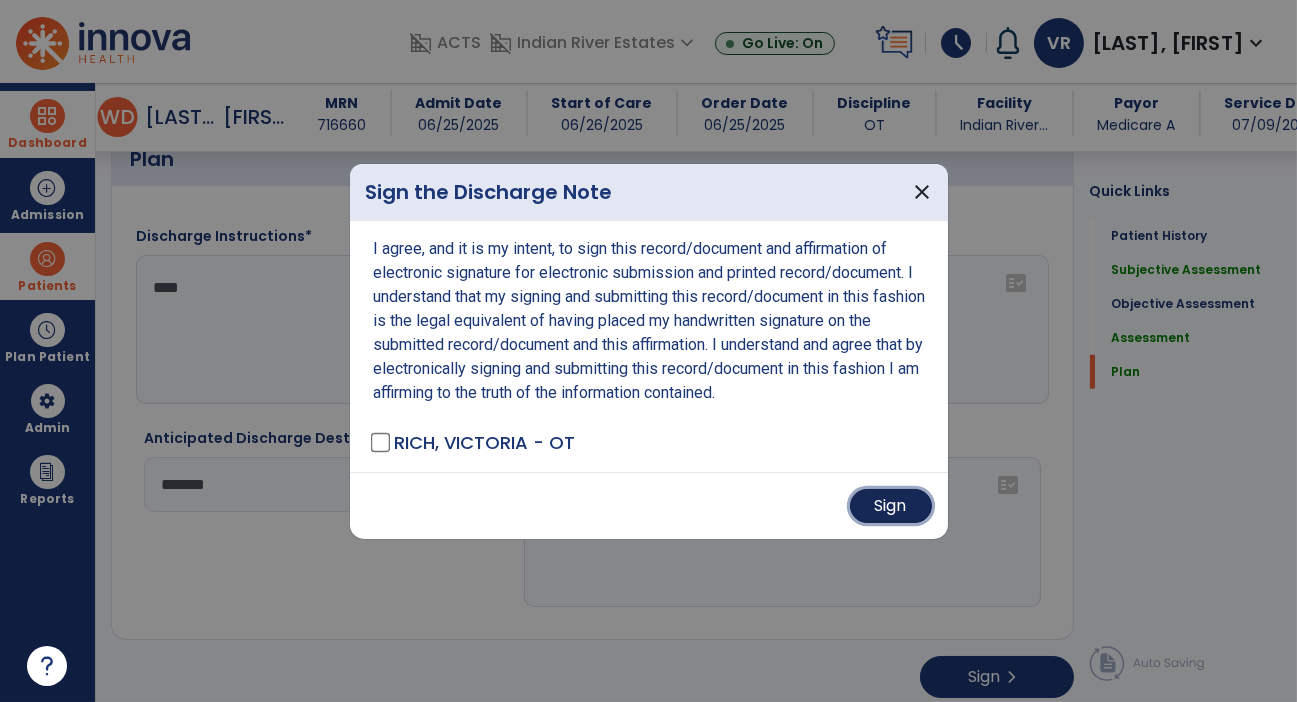 click on "Sign" at bounding box center (891, 506) 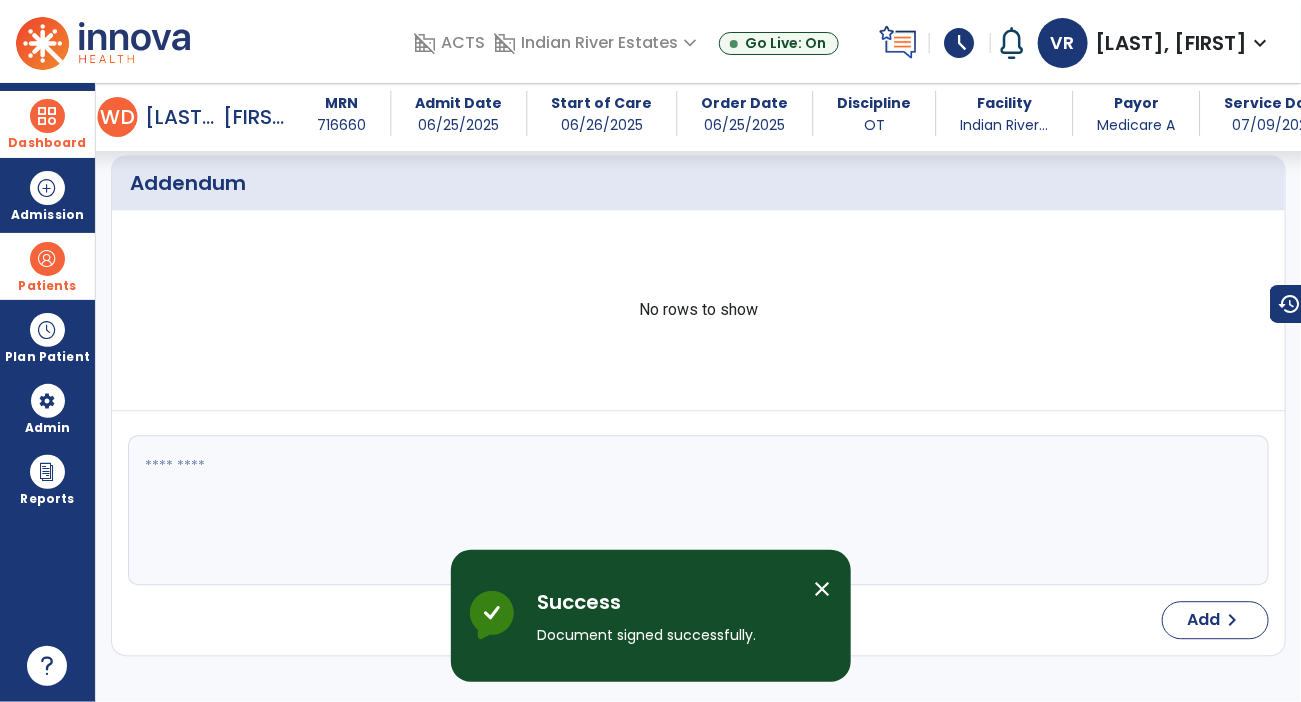 scroll, scrollTop: 4129, scrollLeft: 0, axis: vertical 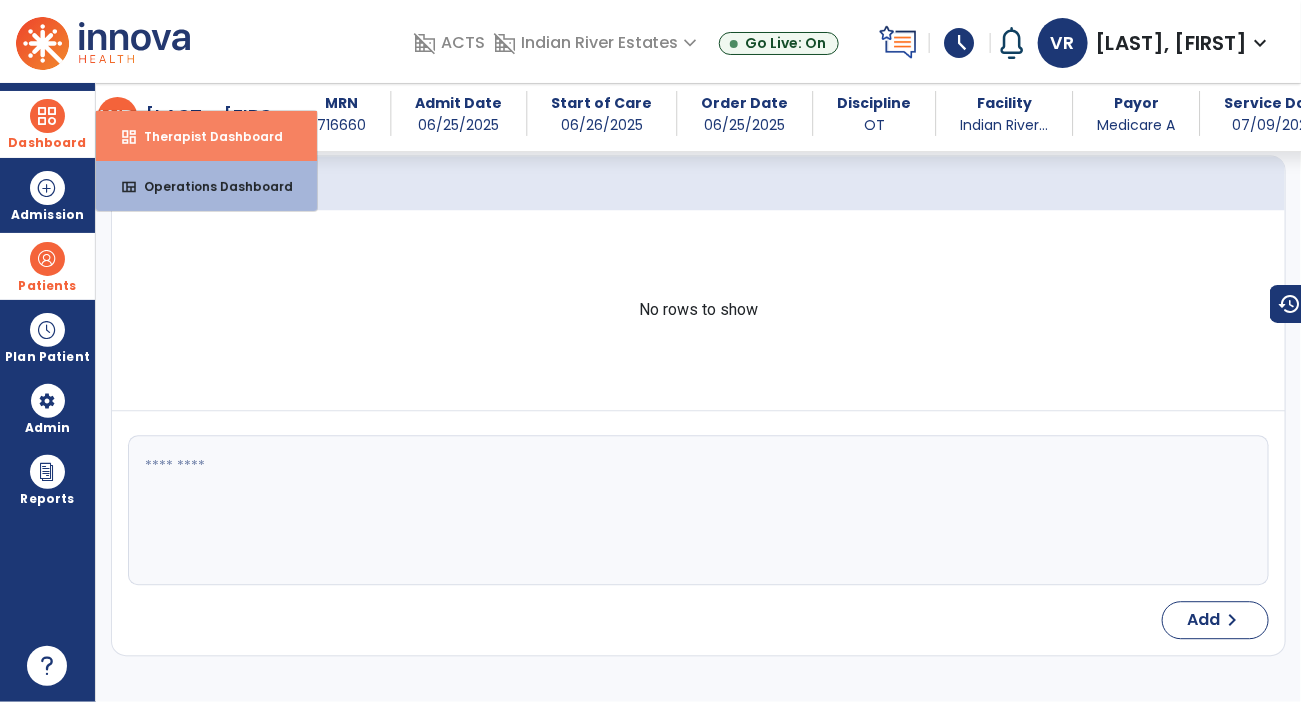 click on "Therapist Dashboard" at bounding box center [205, 136] 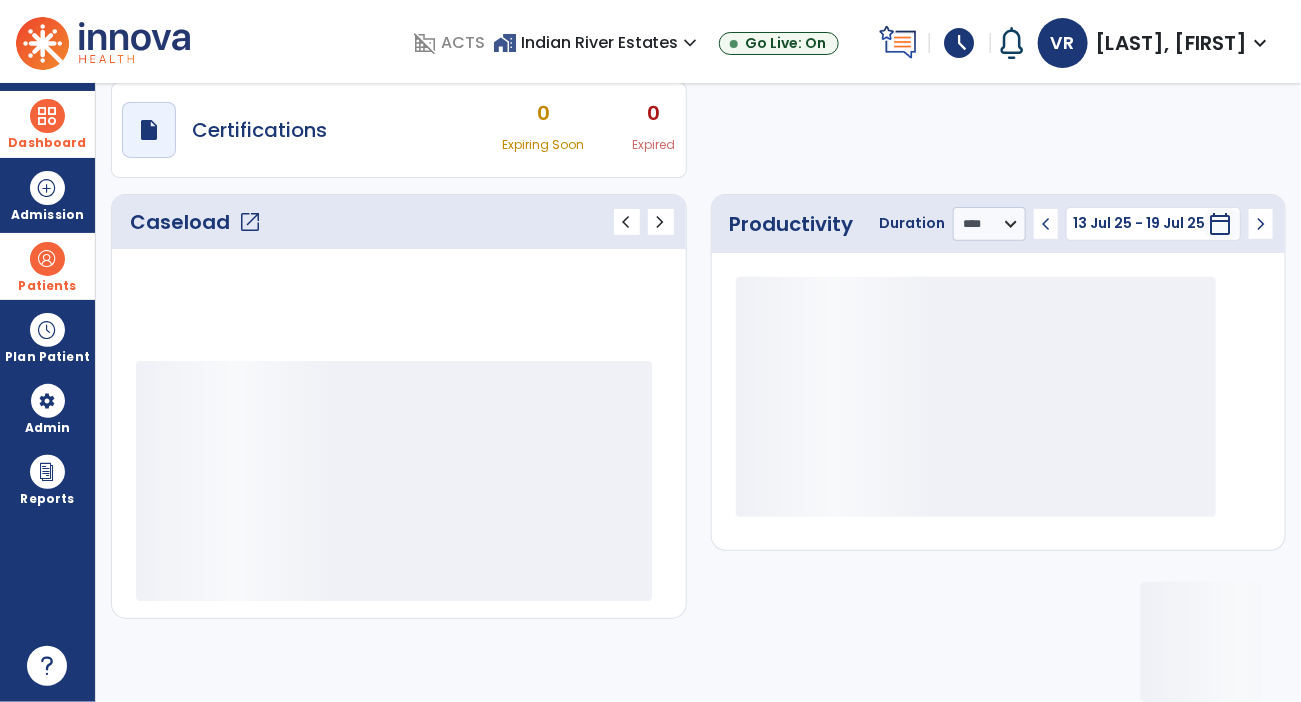 scroll, scrollTop: 171, scrollLeft: 0, axis: vertical 